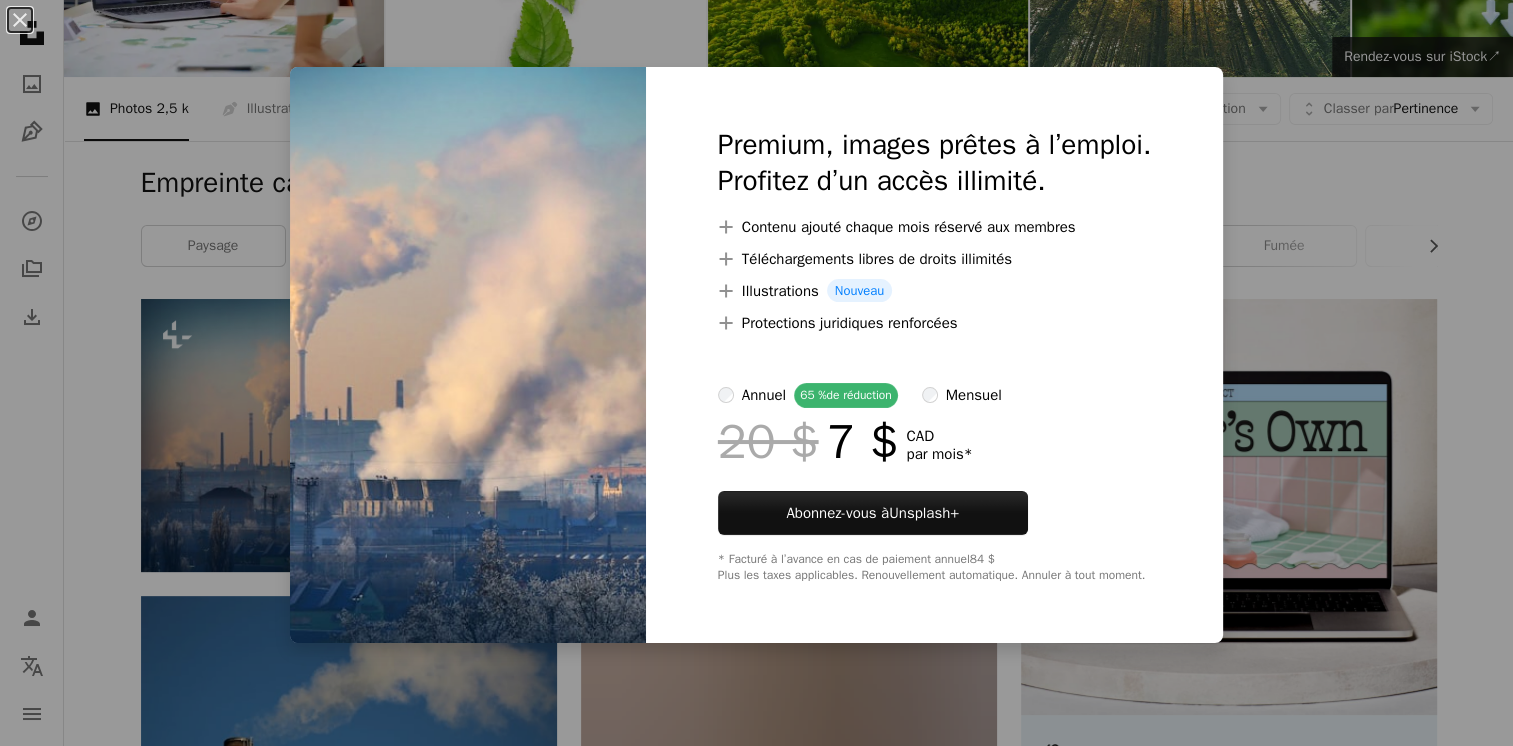scroll, scrollTop: 200, scrollLeft: 0, axis: vertical 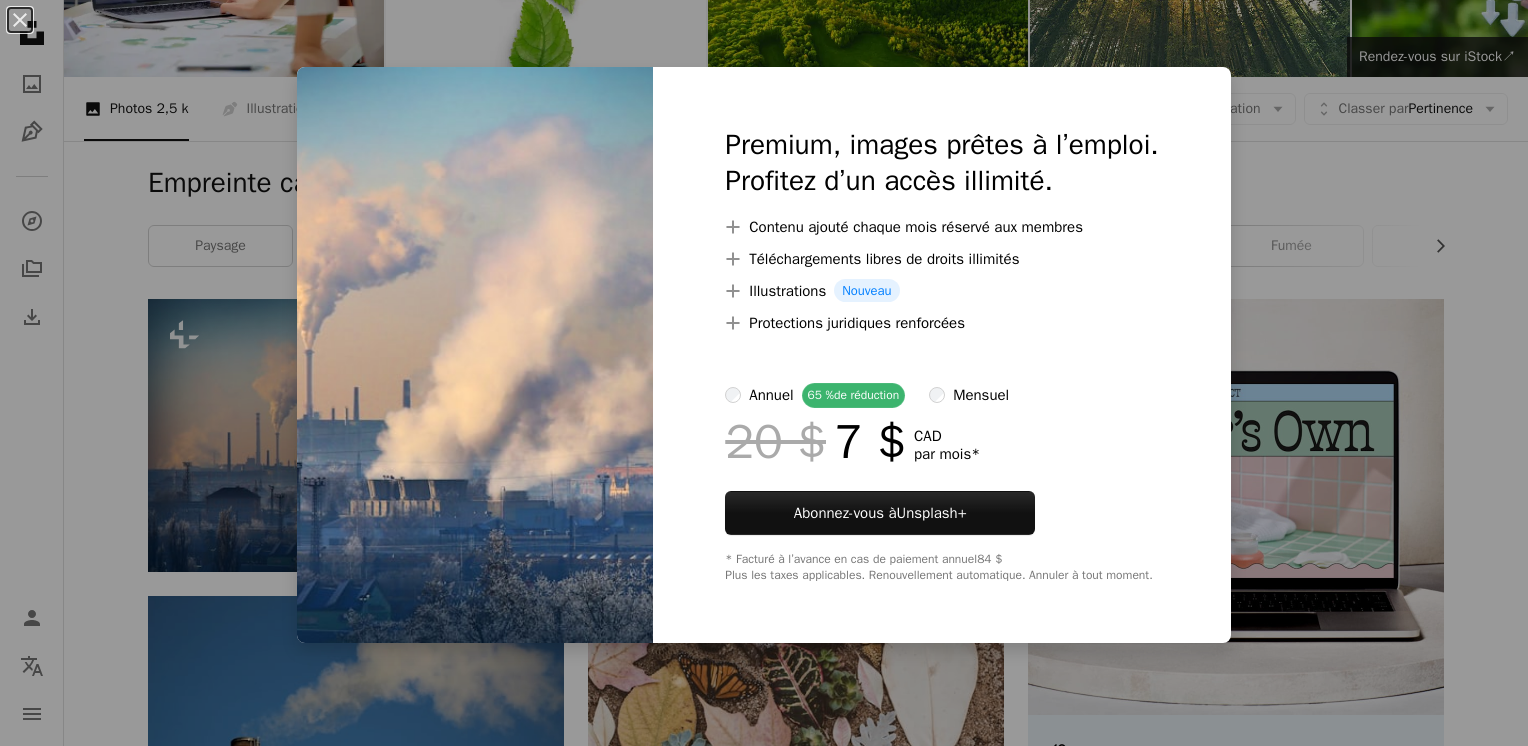 click on "An X shape Premium, images prêtes à l’emploi. Profitez d’un accès illimité. A plus sign Contenu ajouté chaque mois réservé aux membres A plus sign Téléchargements libres de droits illimités A plus sign Illustrations  Nouveau A plus sign Protections juridiques renforcées annuel 65 %  de réduction mensuel 20 $   7 $ CAD par mois * Abonnez-vous à  Unsplash+ * Facturé à l’avance en cas de paiement annuel  84 $ Plus les taxes applicables. Renouvellement automatique. Annuler à tout moment." at bounding box center (764, 373) 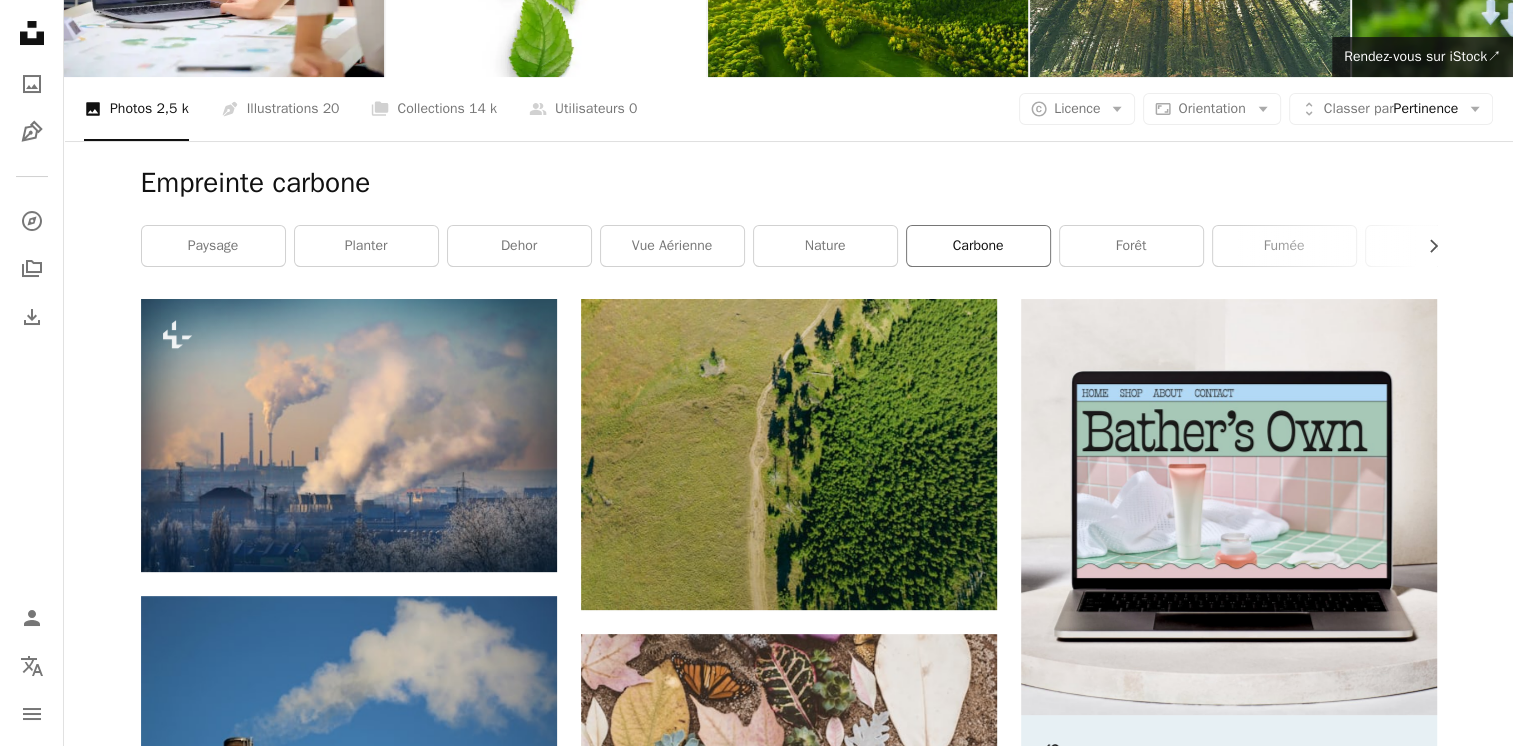 click on "carbone" at bounding box center (978, 246) 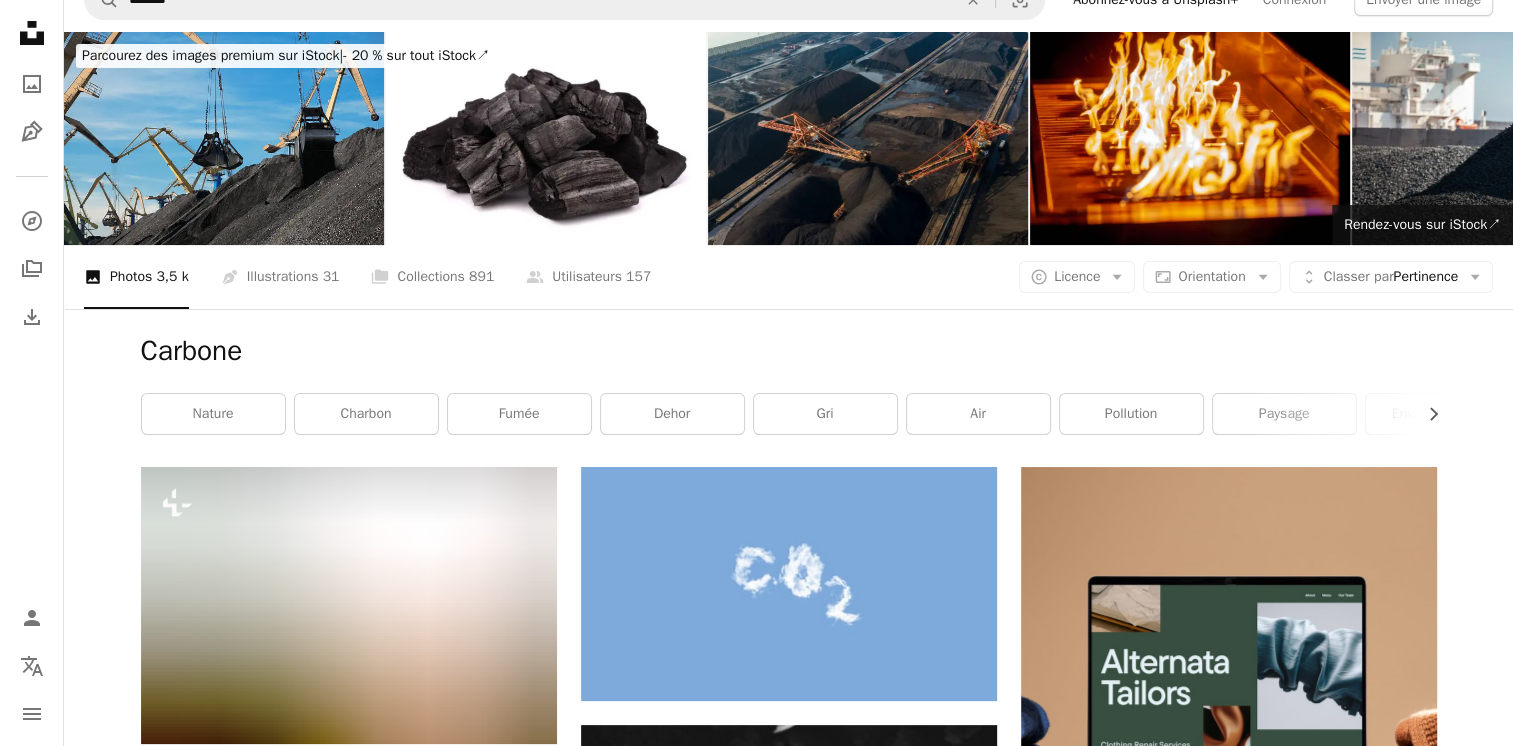 scroll, scrollTop: 0, scrollLeft: 0, axis: both 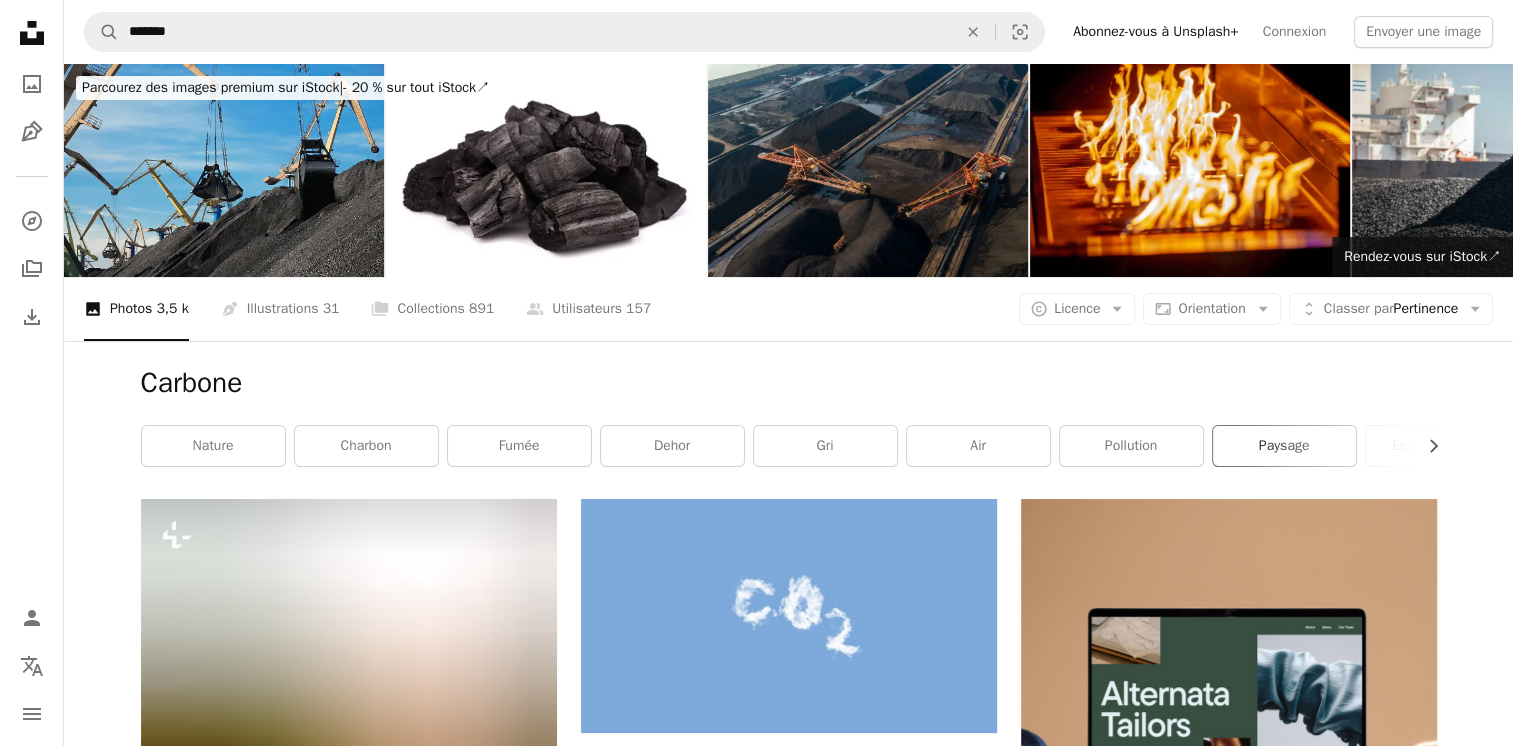 click on "paysage" at bounding box center (1284, 446) 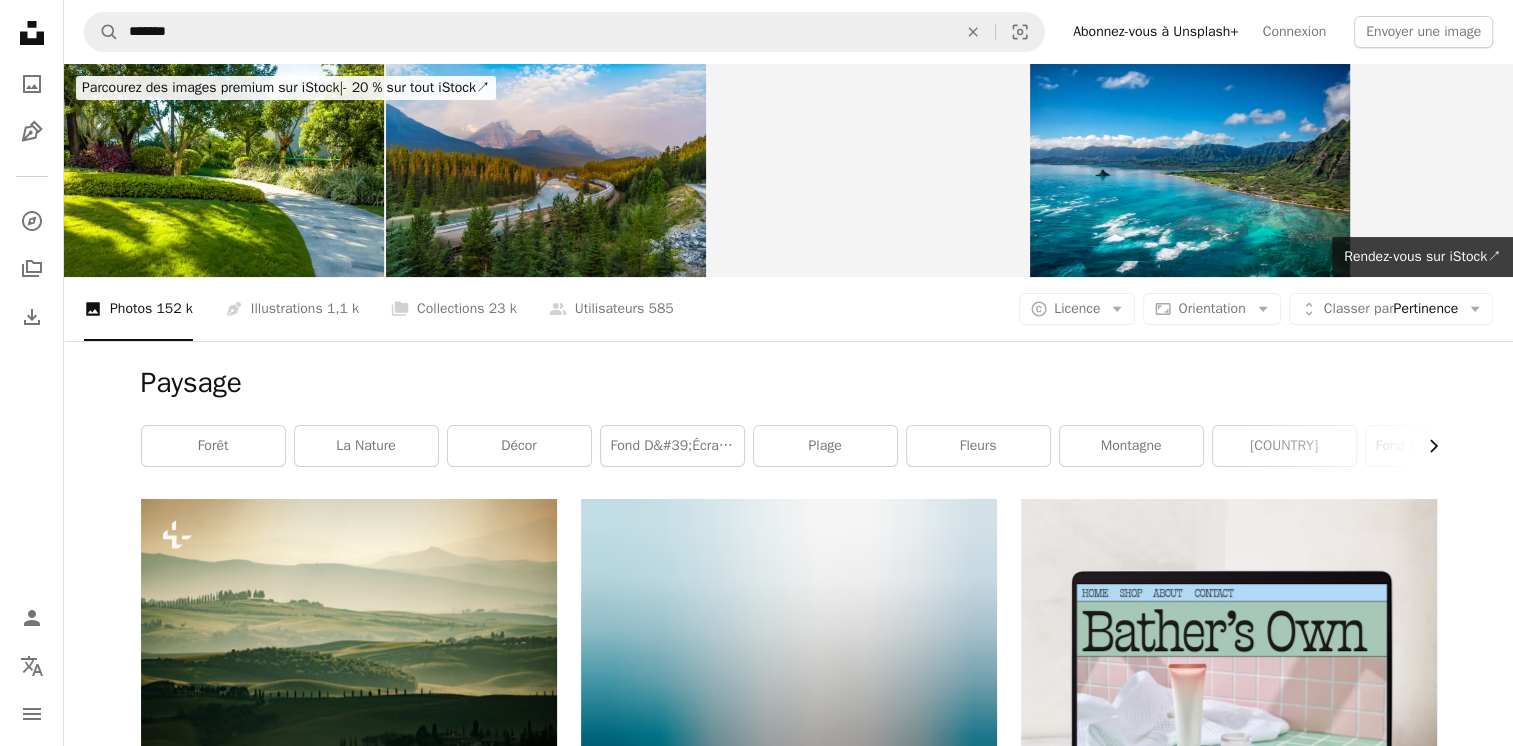 click at bounding box center (1434, 446) 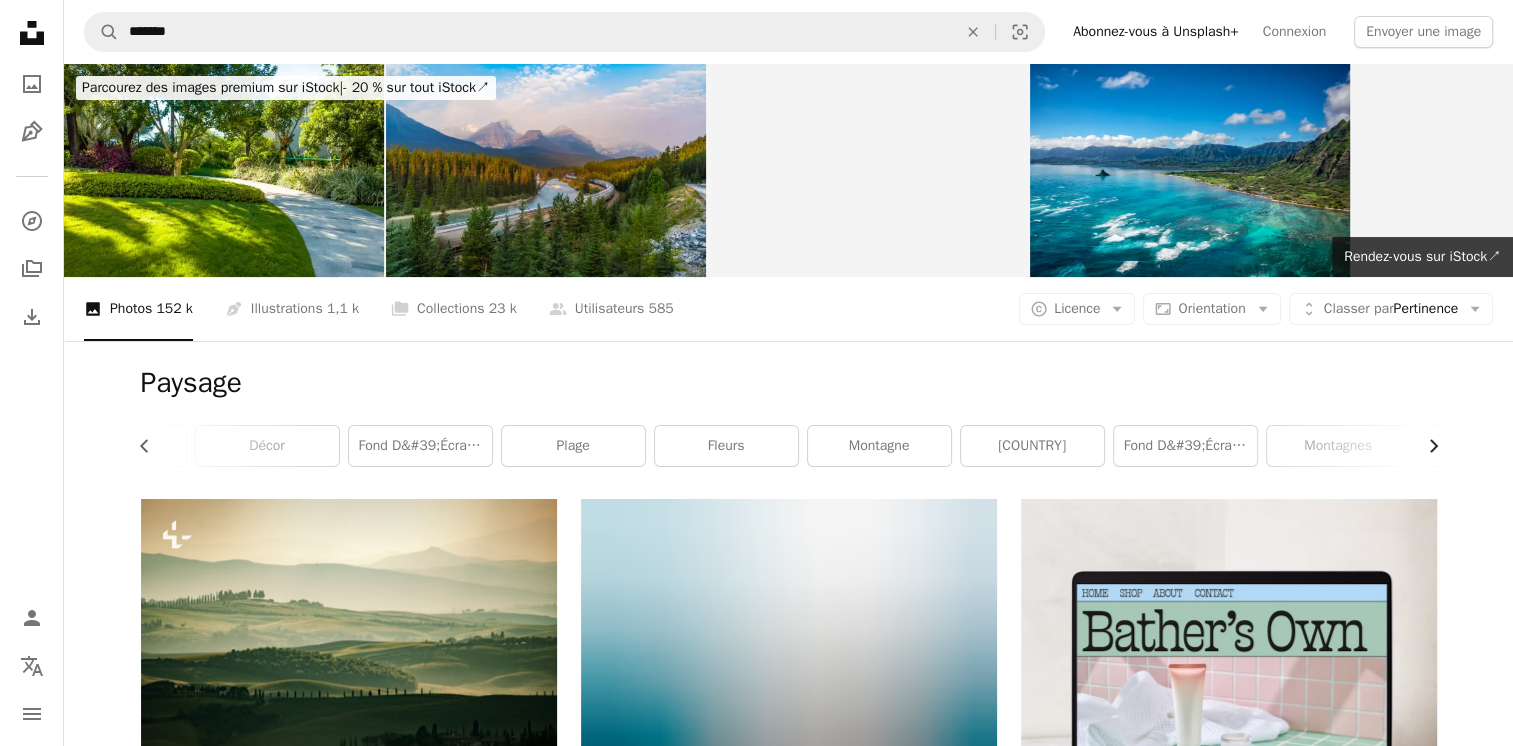 scroll, scrollTop: 0, scrollLeft: 300, axis: horizontal 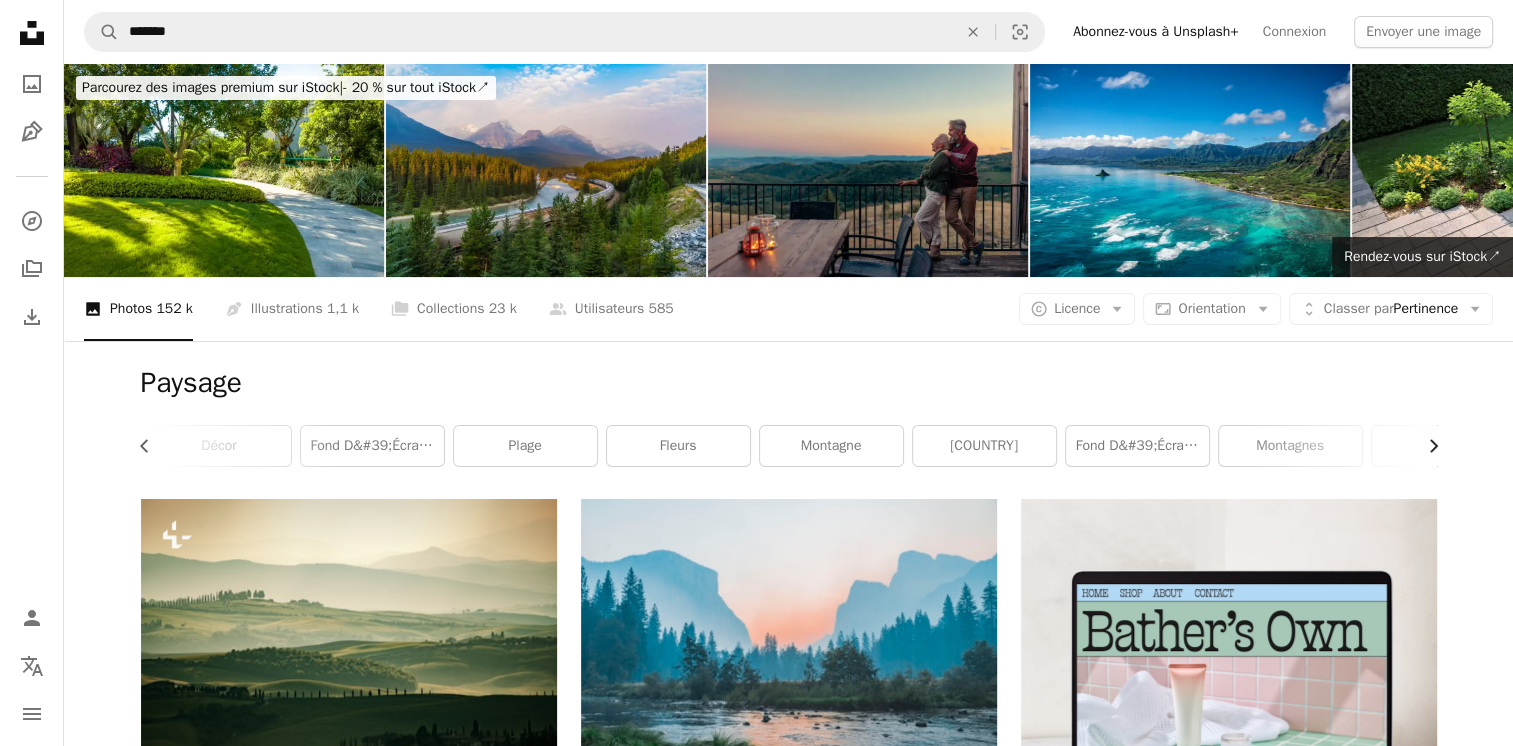 click at bounding box center [1434, 446] 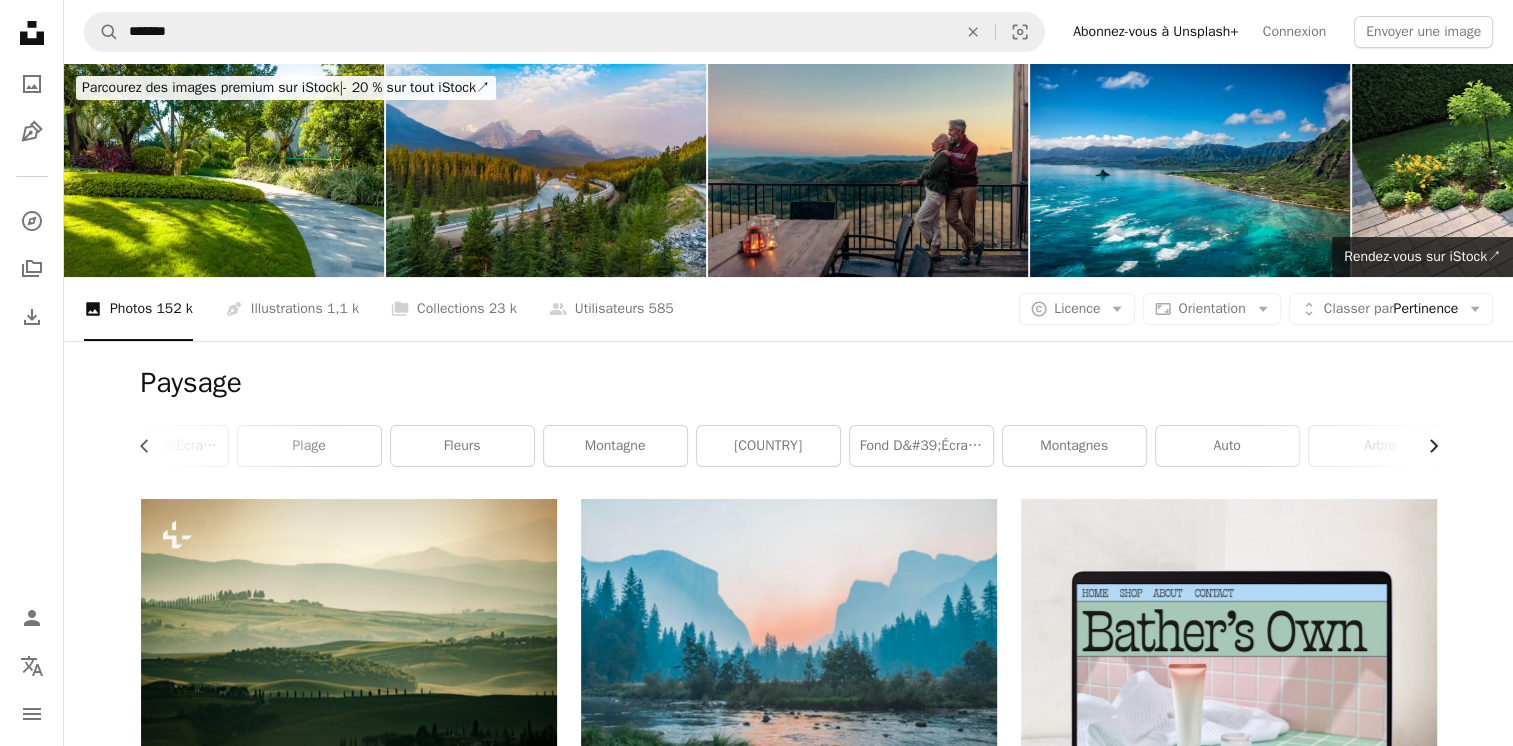 scroll, scrollTop: 0, scrollLeft: 532, axis: horizontal 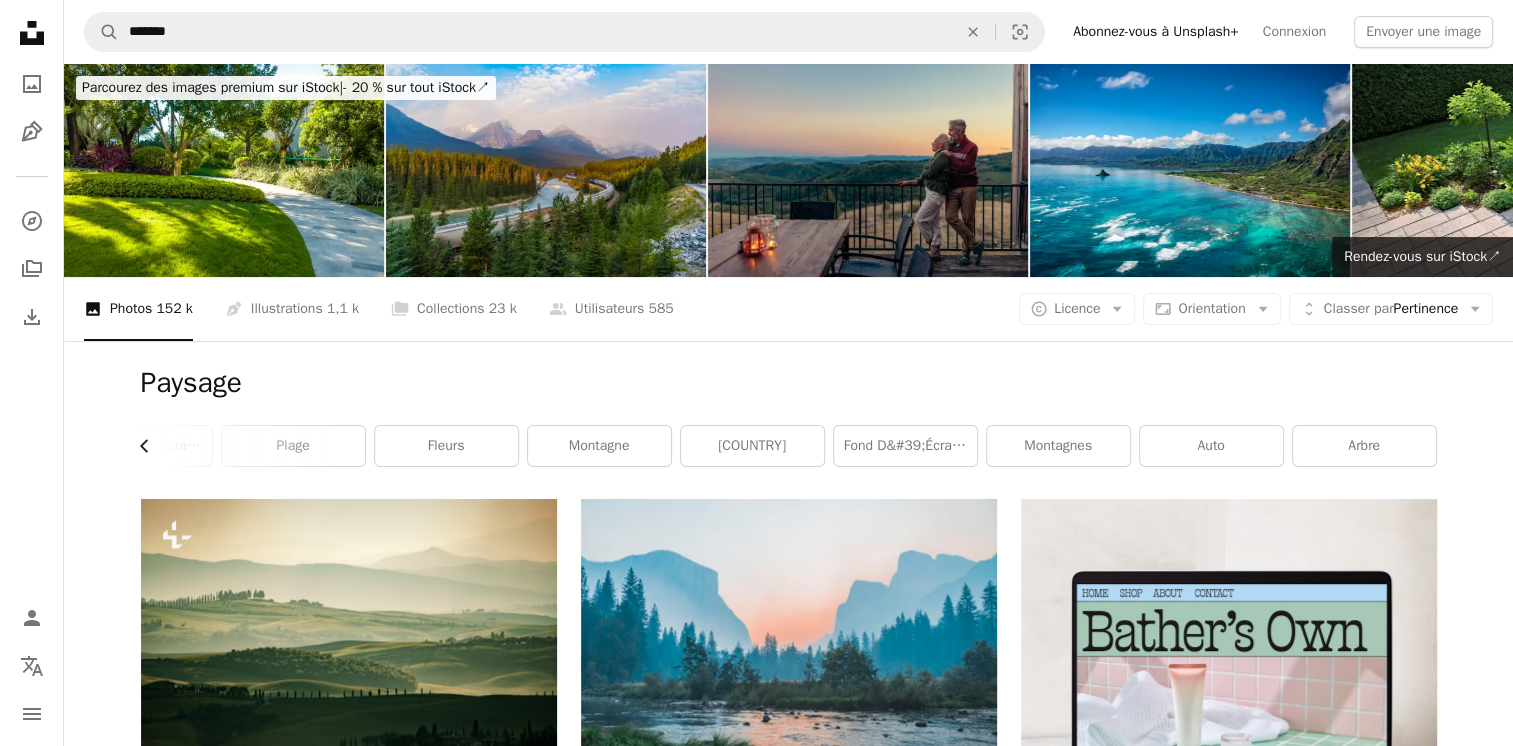 click on "Chevron left" at bounding box center [145, 446] 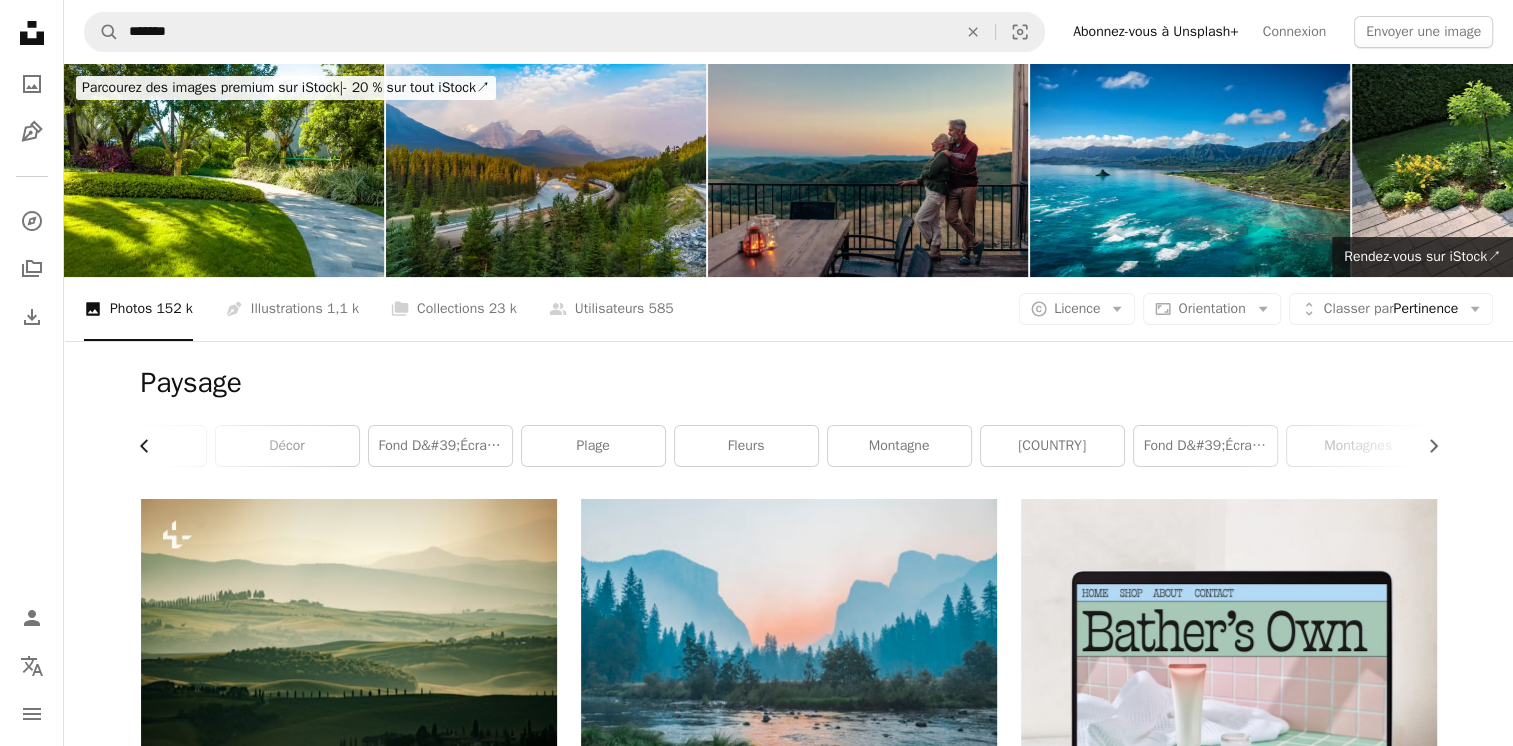 click on "Chevron left" at bounding box center [145, 446] 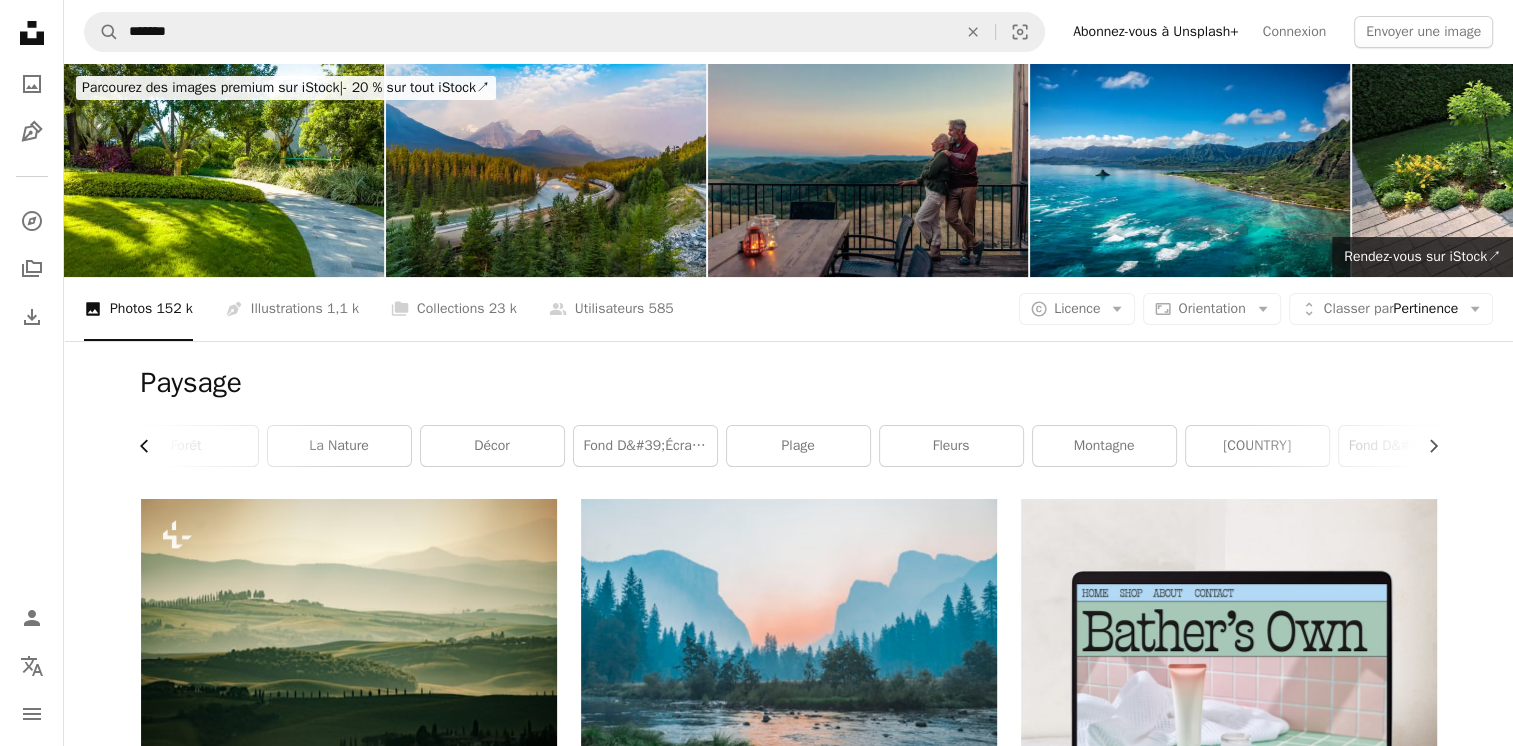 scroll, scrollTop: 0, scrollLeft: 0, axis: both 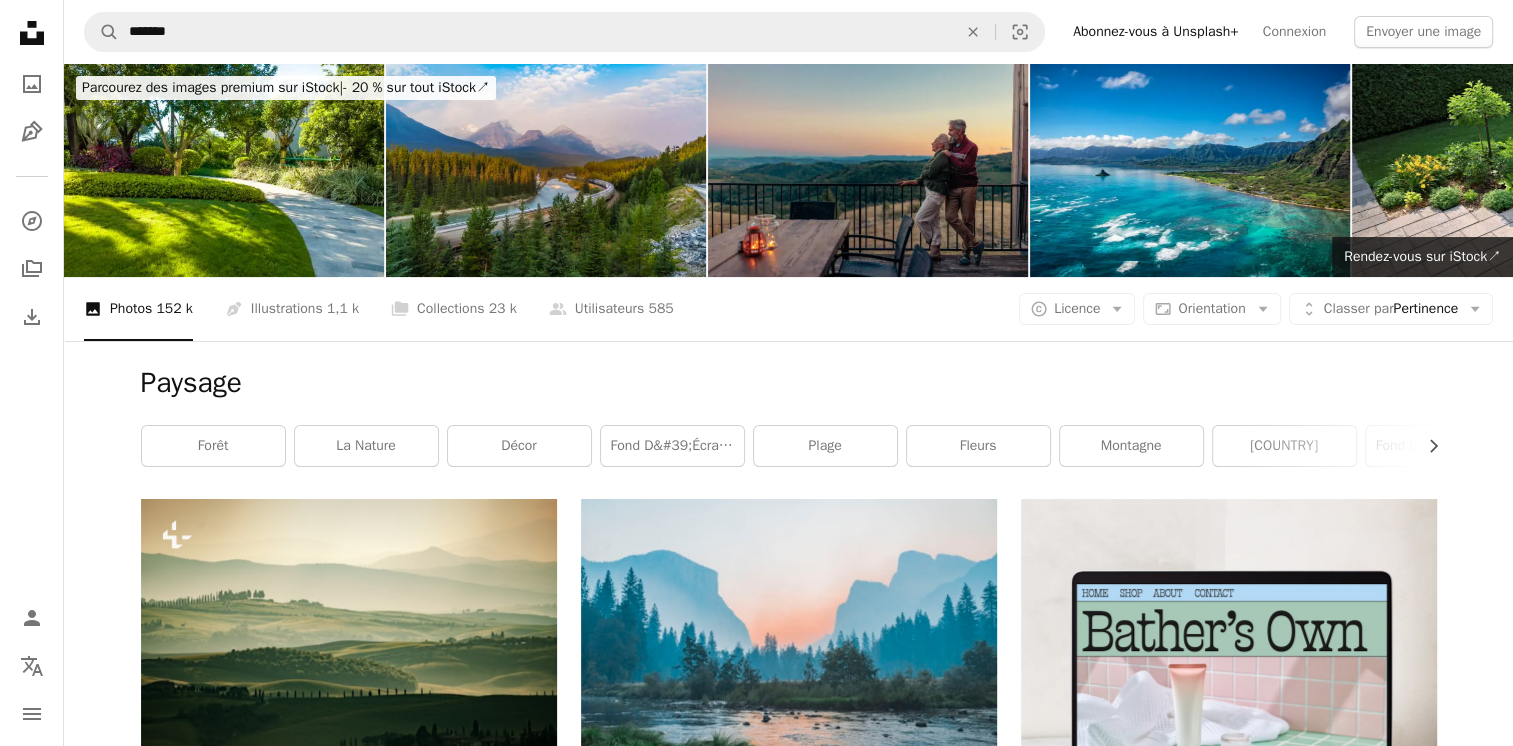 click on "forêt" at bounding box center (213, 446) 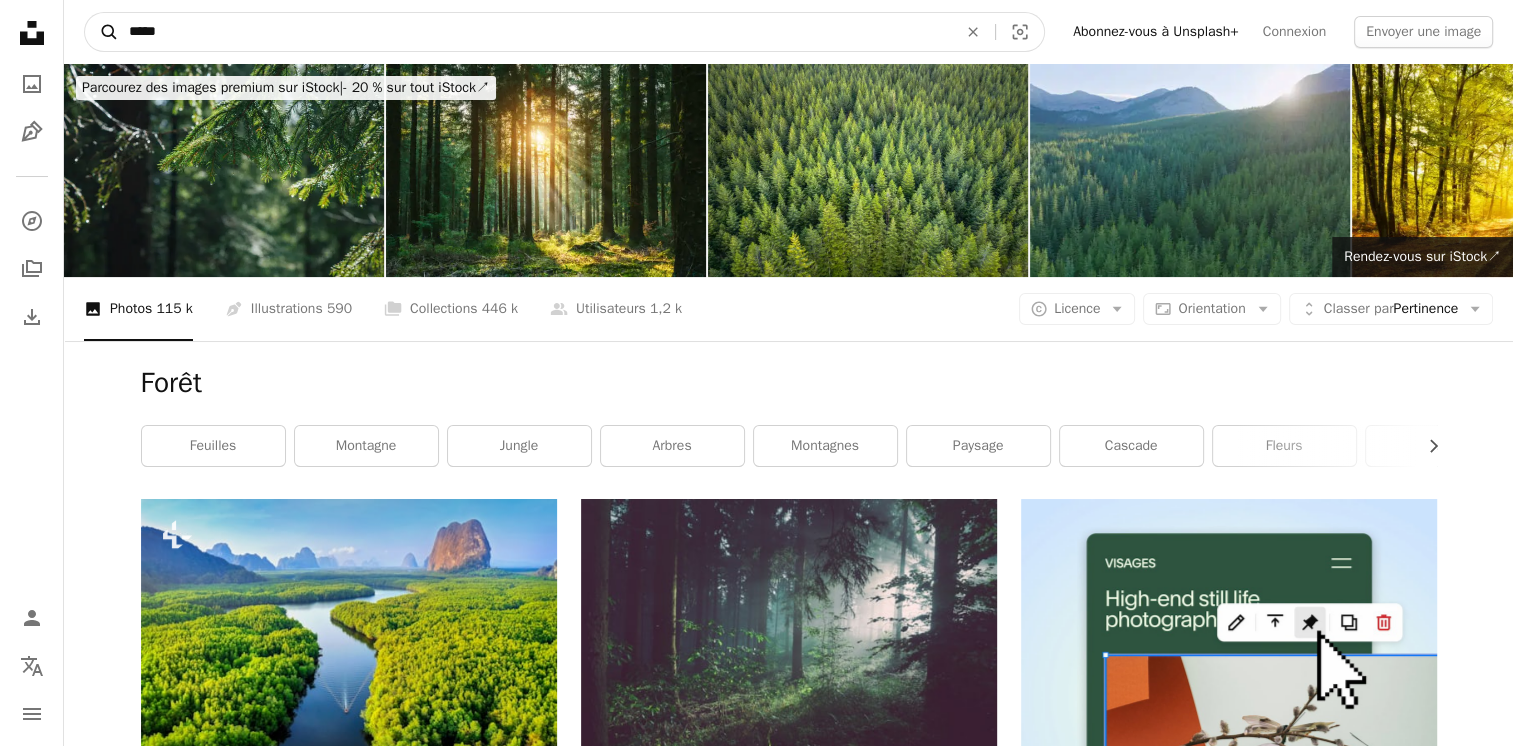 drag, startPoint x: 186, startPoint y: 34, endPoint x: 108, endPoint y: 28, distance: 78.23043 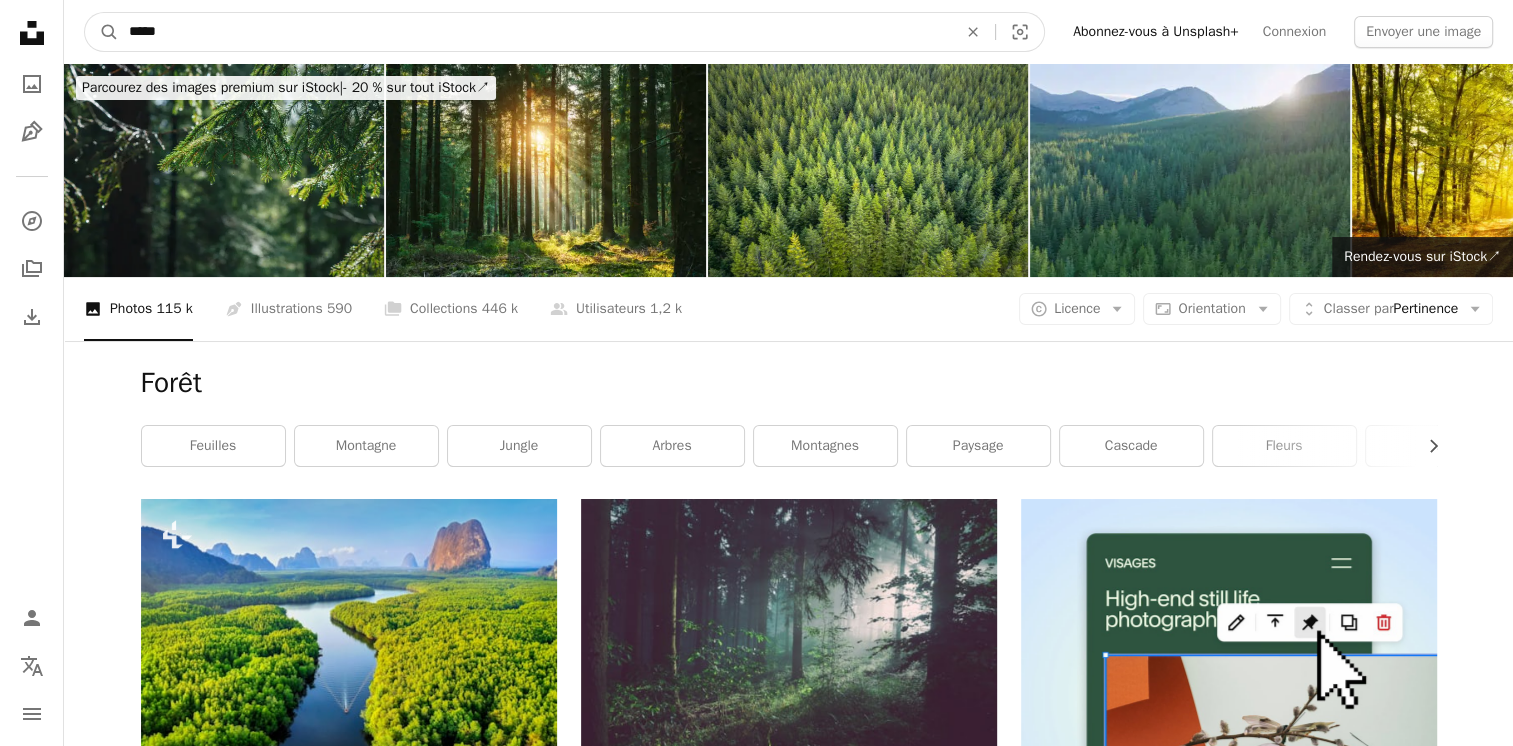 paste on "**********" 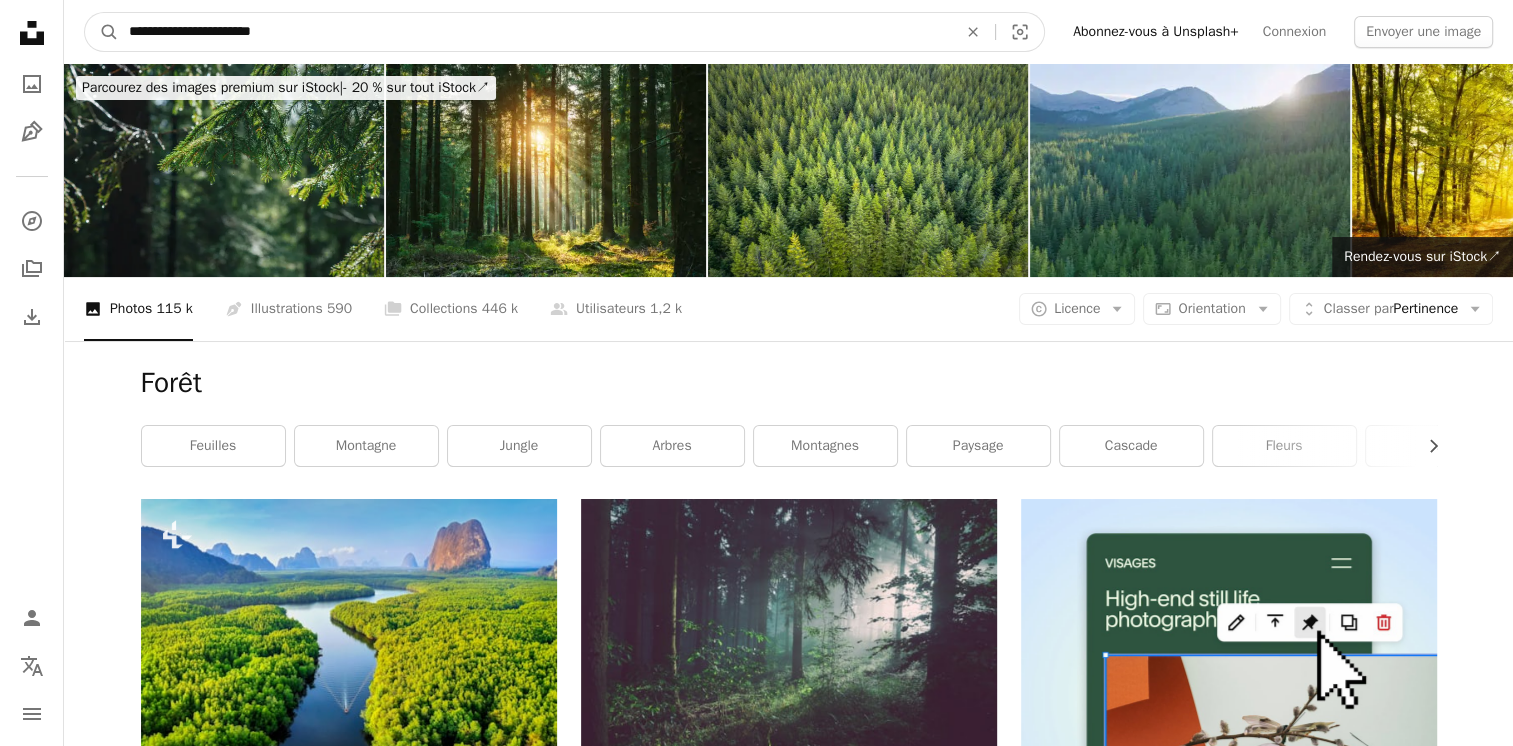 type on "**********" 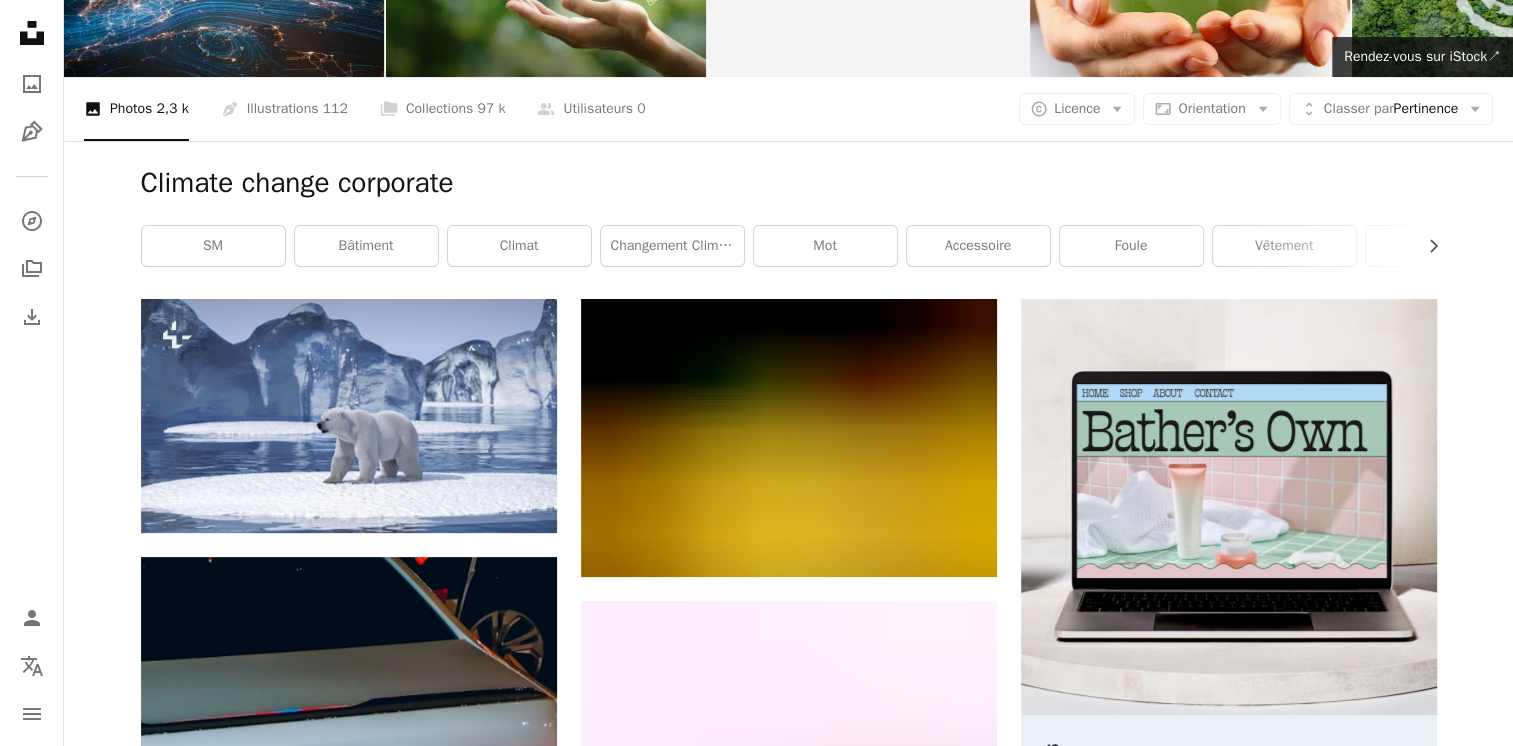 scroll, scrollTop: 300, scrollLeft: 0, axis: vertical 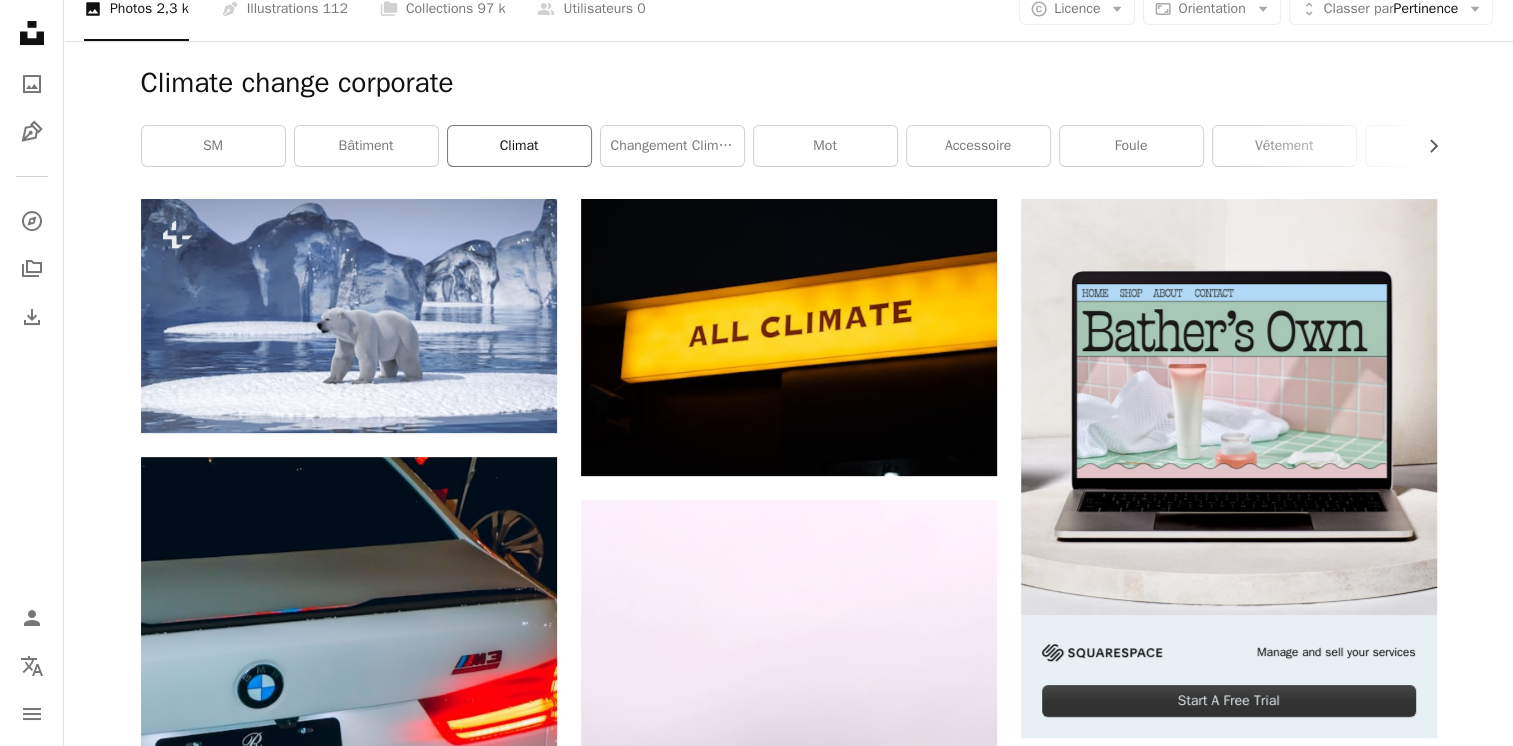 click on "climat" at bounding box center (519, 146) 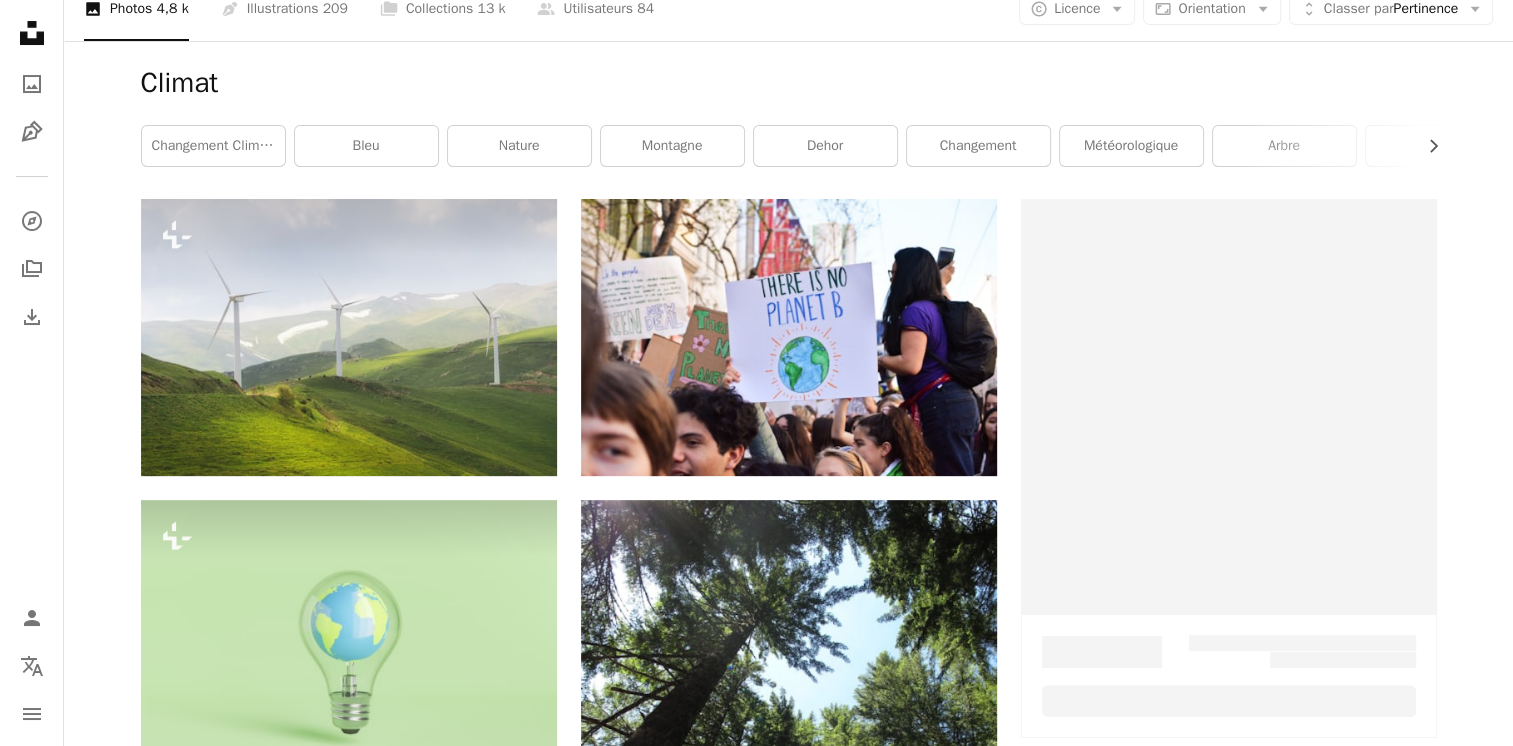 scroll, scrollTop: 0, scrollLeft: 0, axis: both 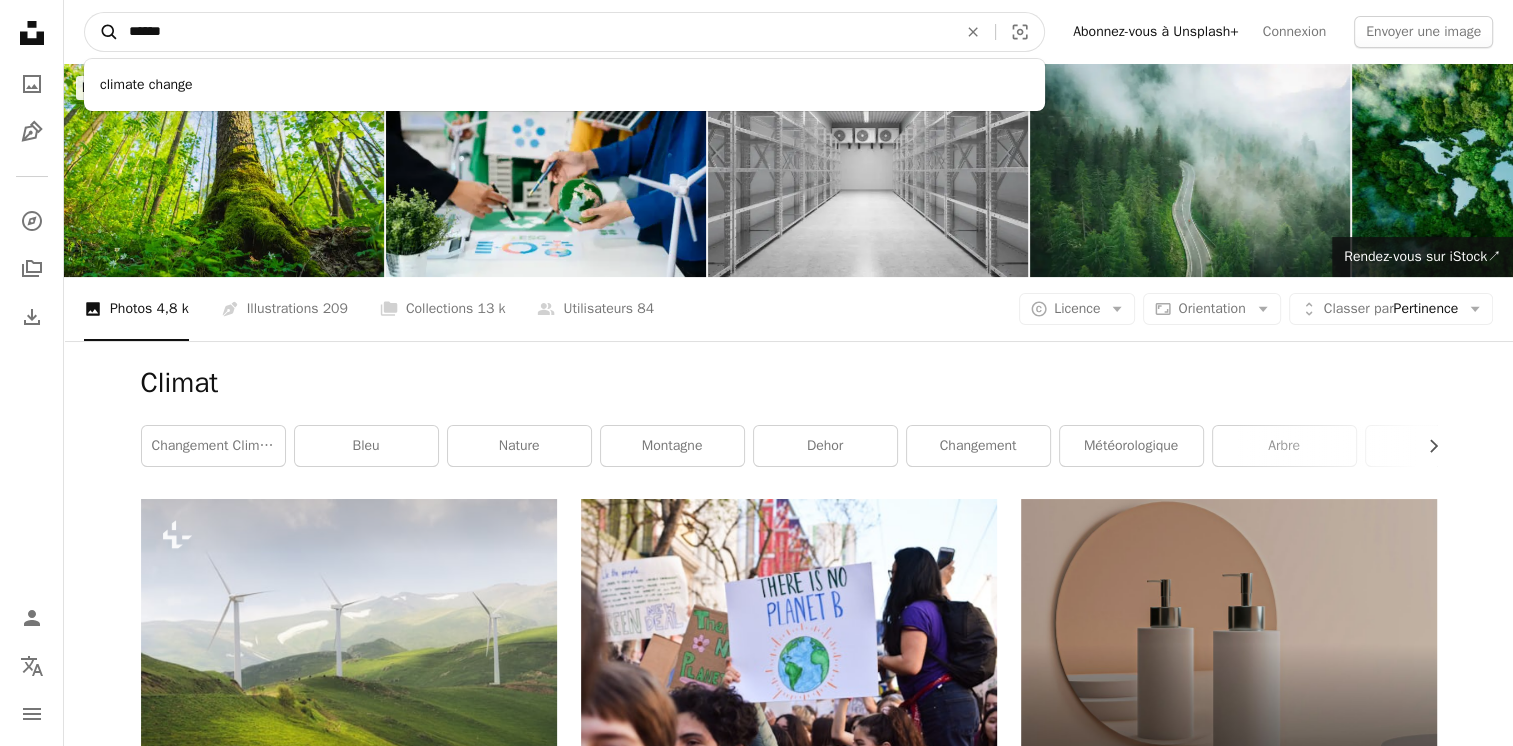 drag, startPoint x: 198, startPoint y: 38, endPoint x: 92, endPoint y: 35, distance: 106.04244 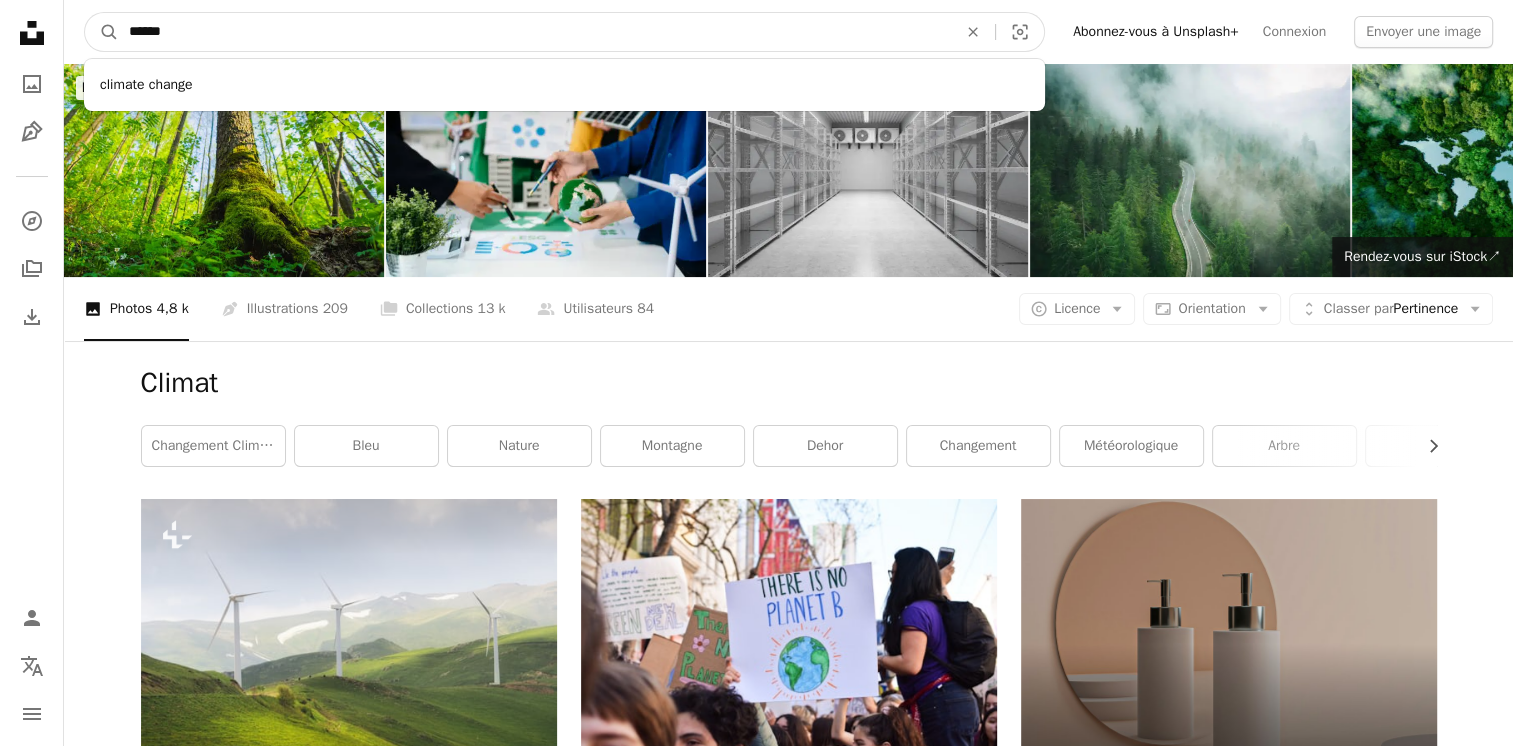 paste on "**********" 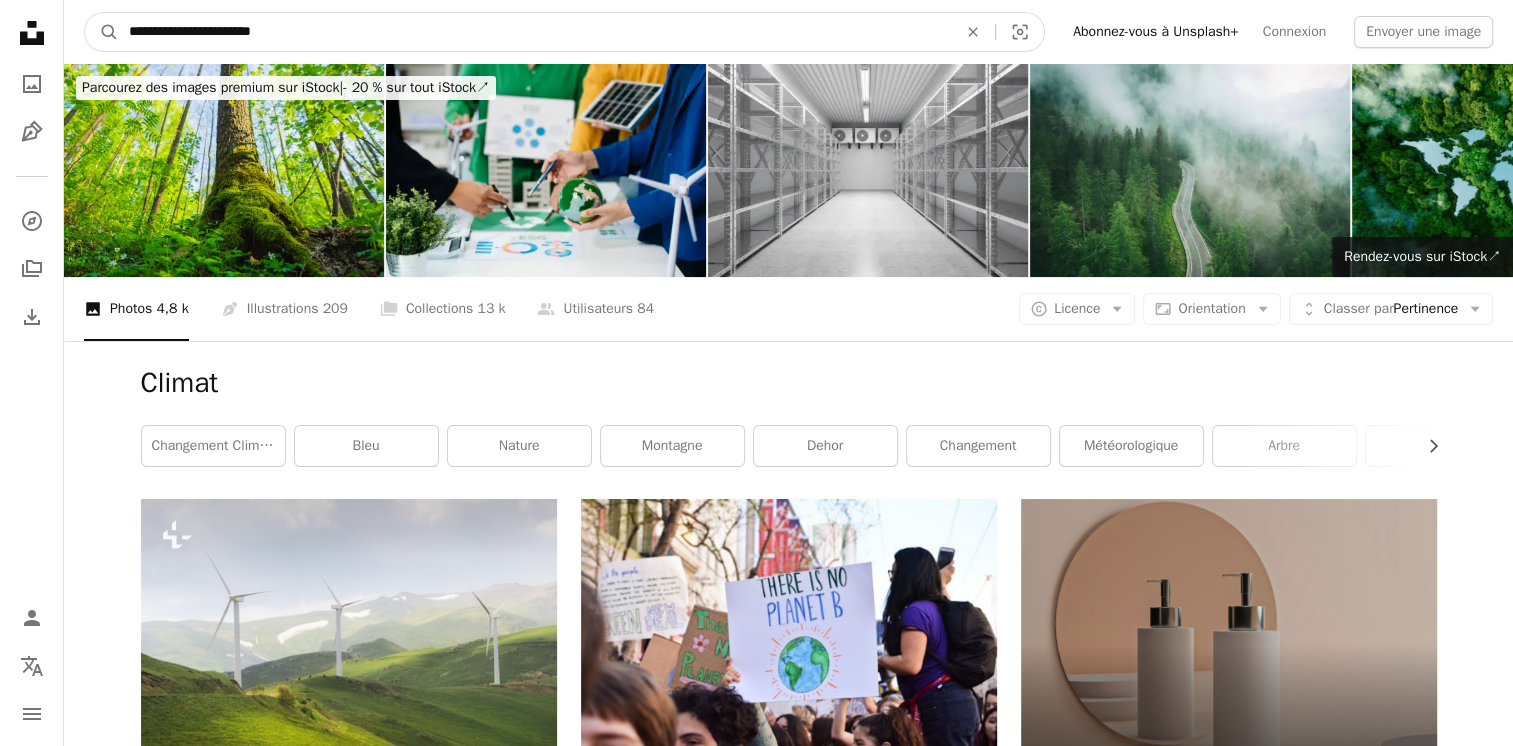 type on "**********" 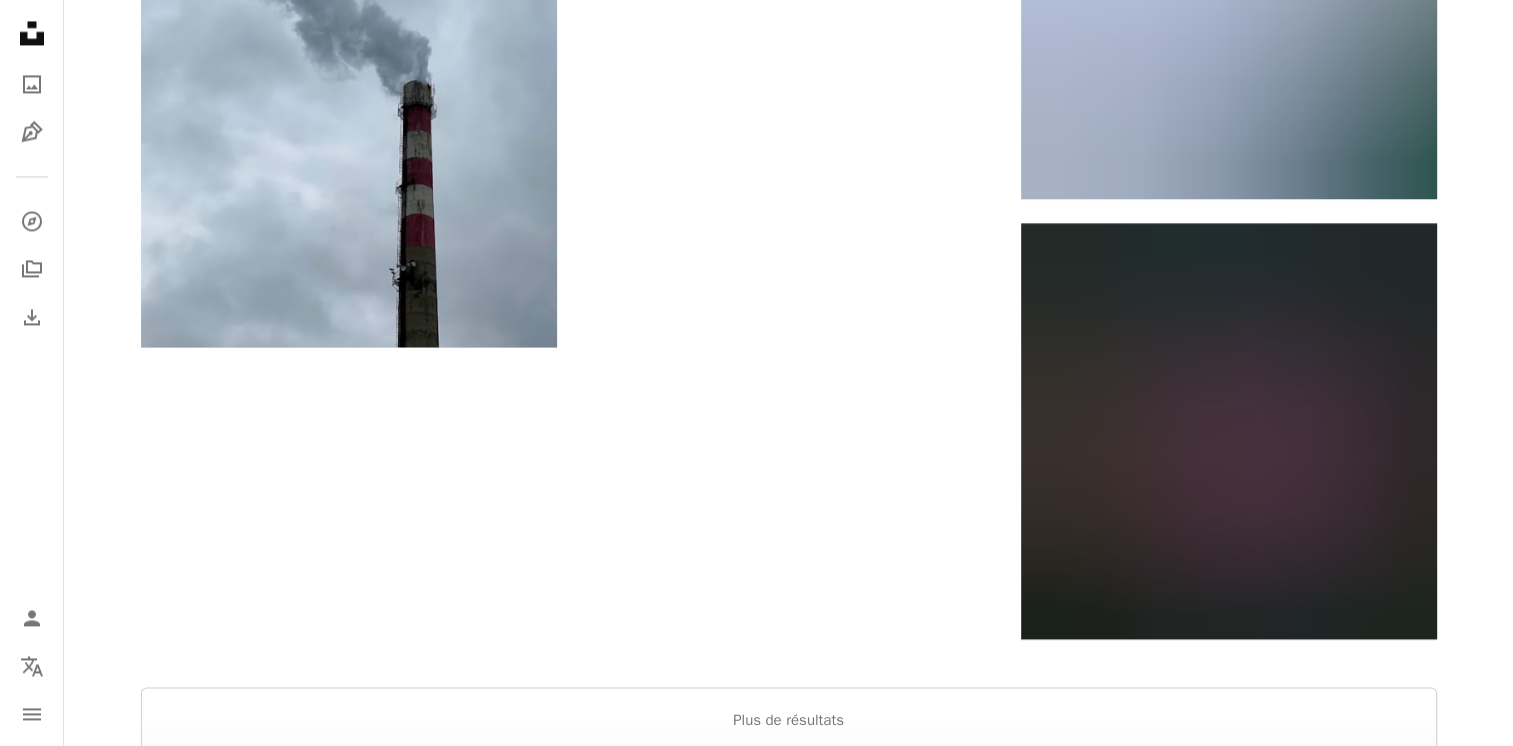 scroll, scrollTop: 3300, scrollLeft: 0, axis: vertical 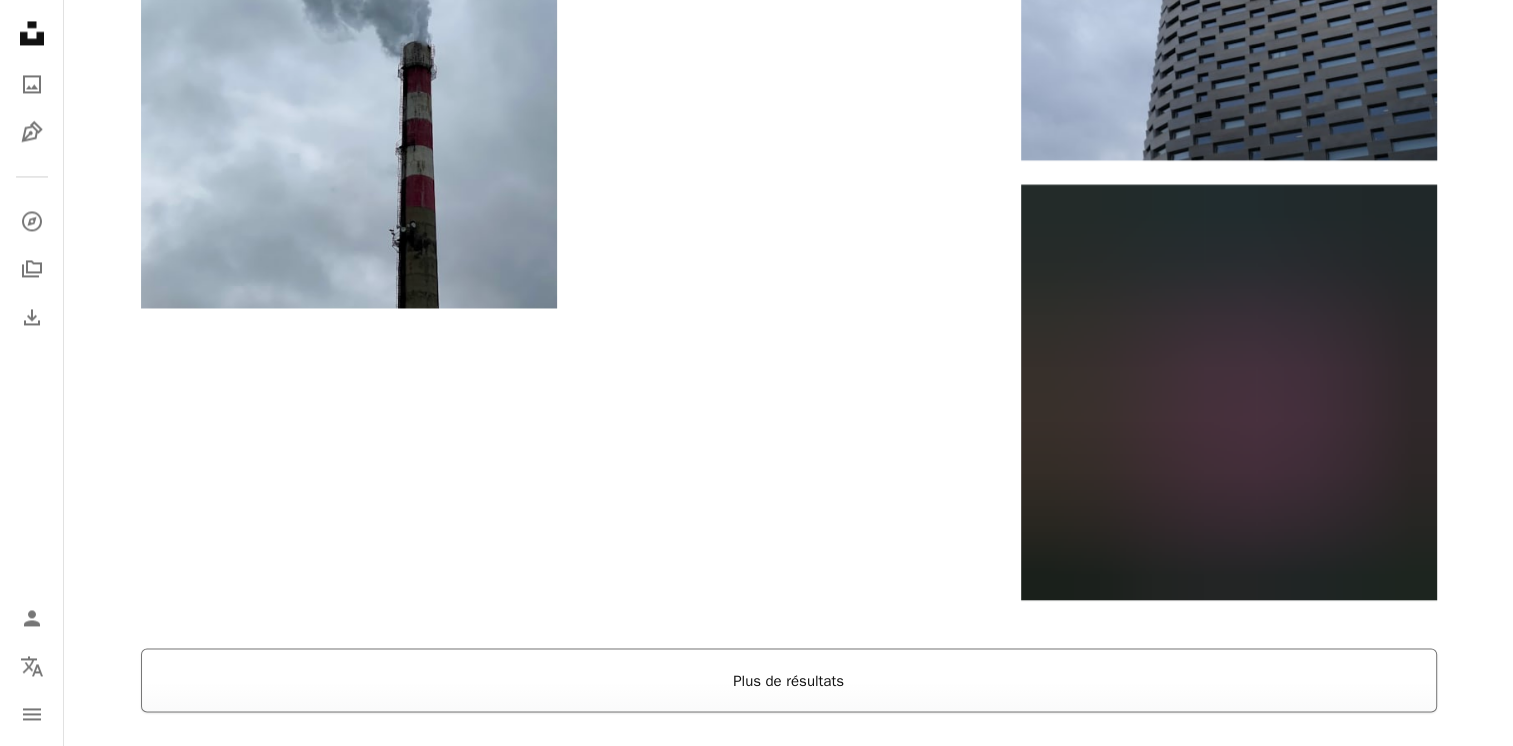 click on "Plus de résultats" at bounding box center (789, 680) 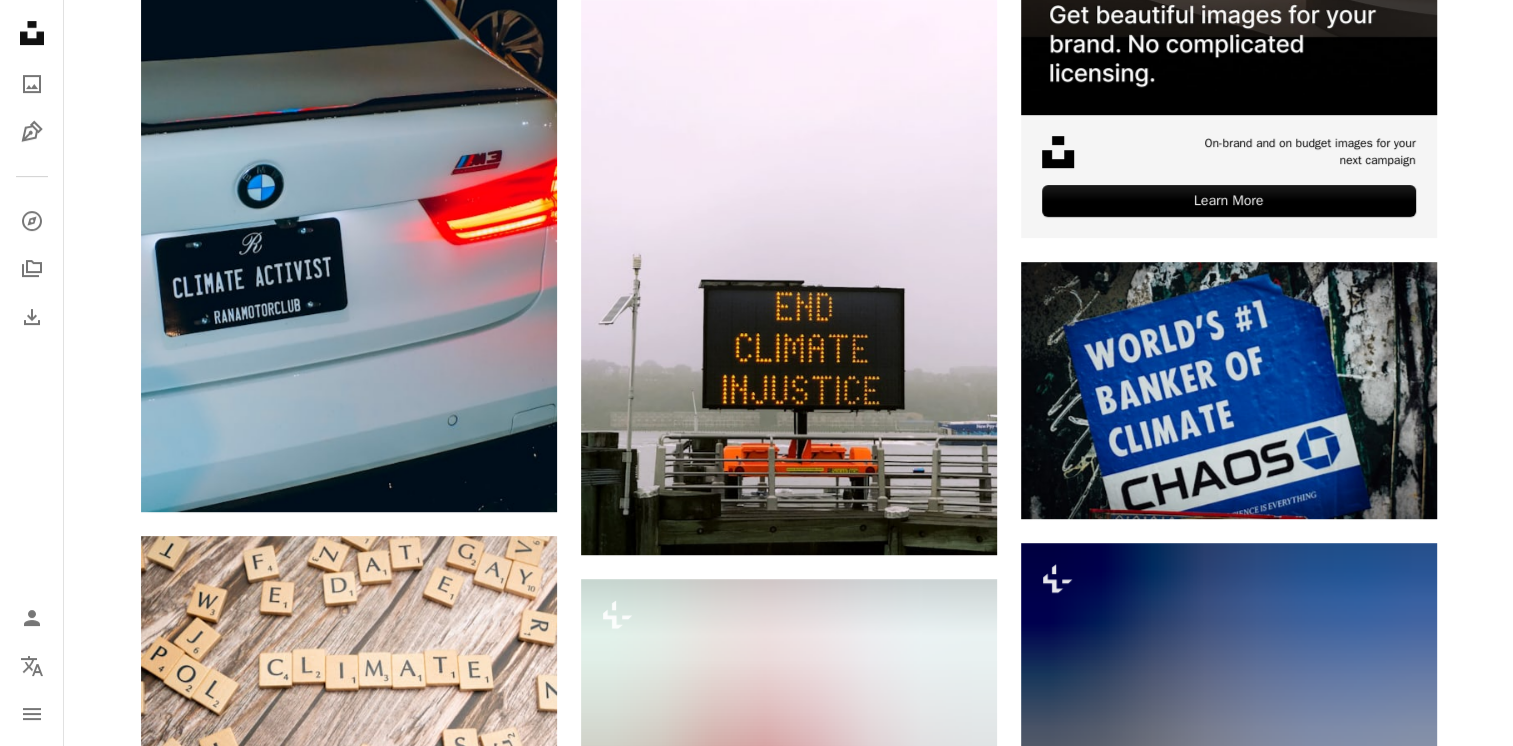 scroll, scrollTop: 0, scrollLeft: 0, axis: both 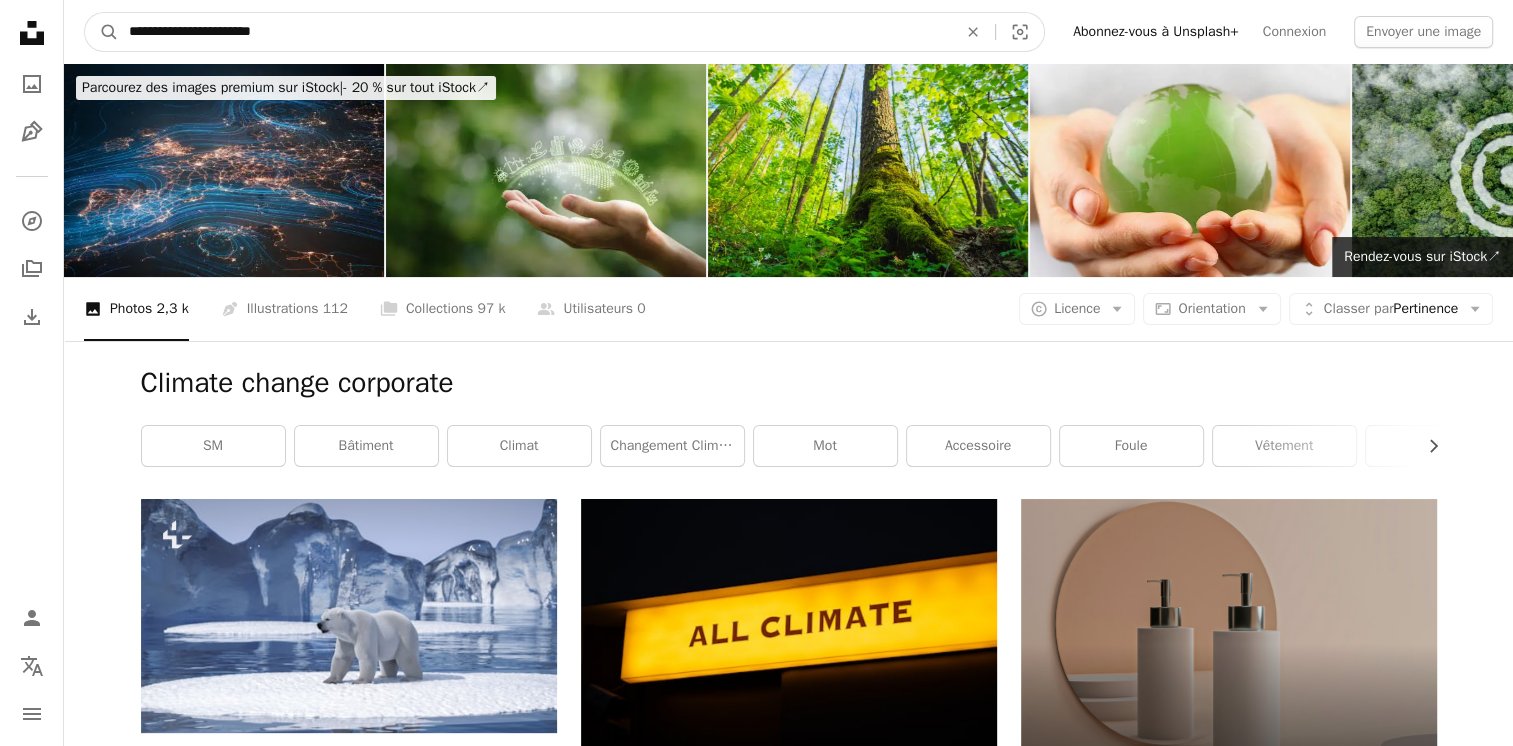 drag, startPoint x: 316, startPoint y: 31, endPoint x: 130, endPoint y: 28, distance: 186.02419 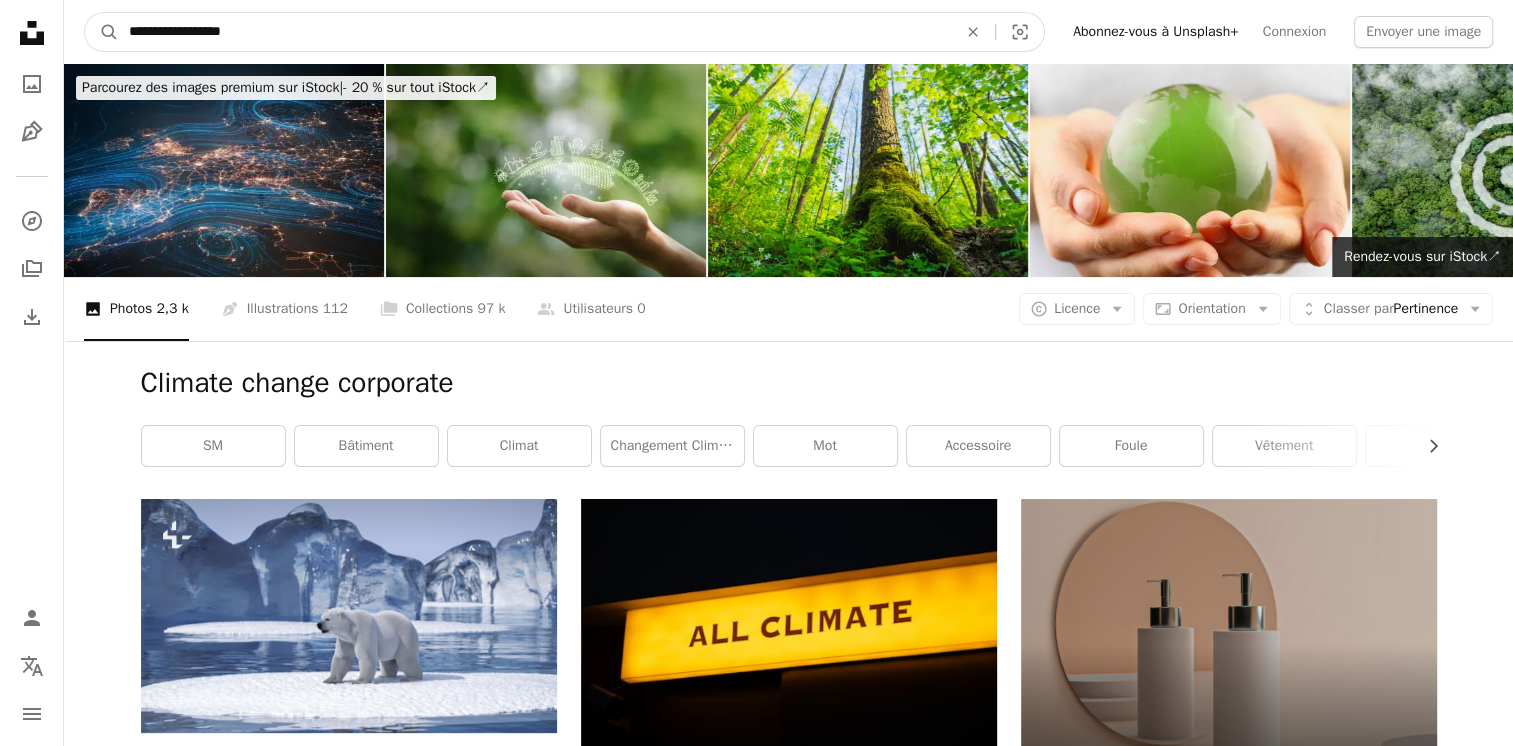 type on "**********" 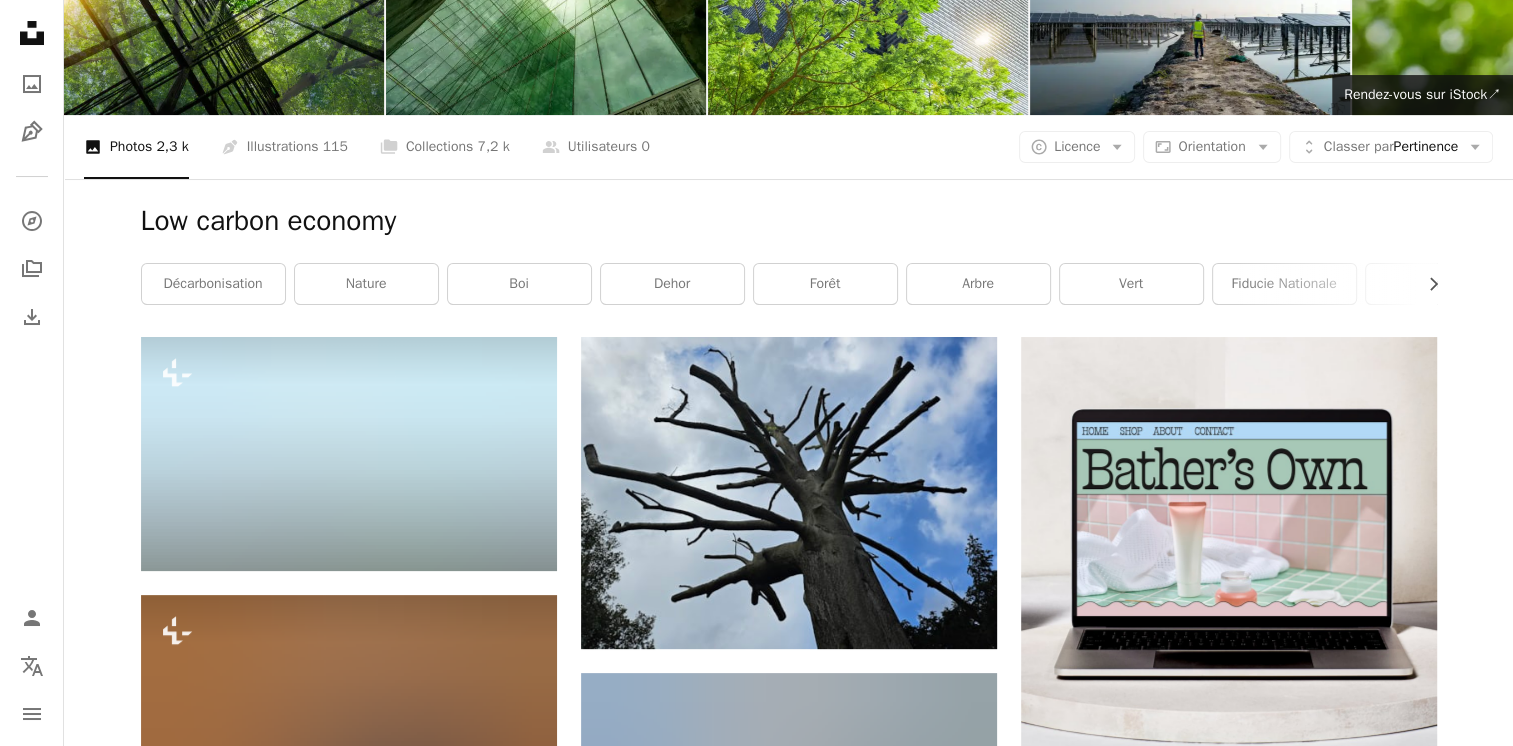 scroll, scrollTop: 0, scrollLeft: 0, axis: both 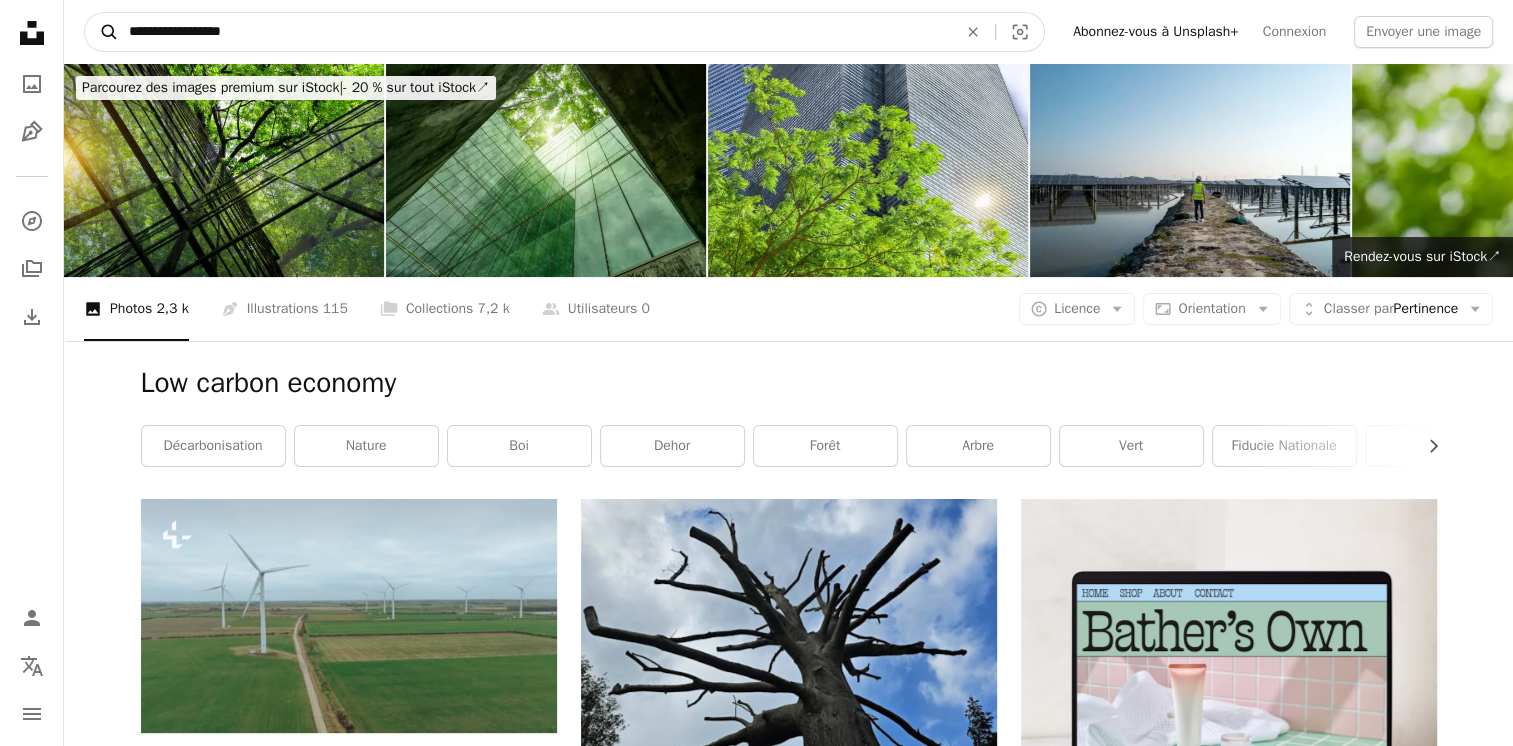 drag, startPoint x: 346, startPoint y: 35, endPoint x: 115, endPoint y: 23, distance: 231.31148 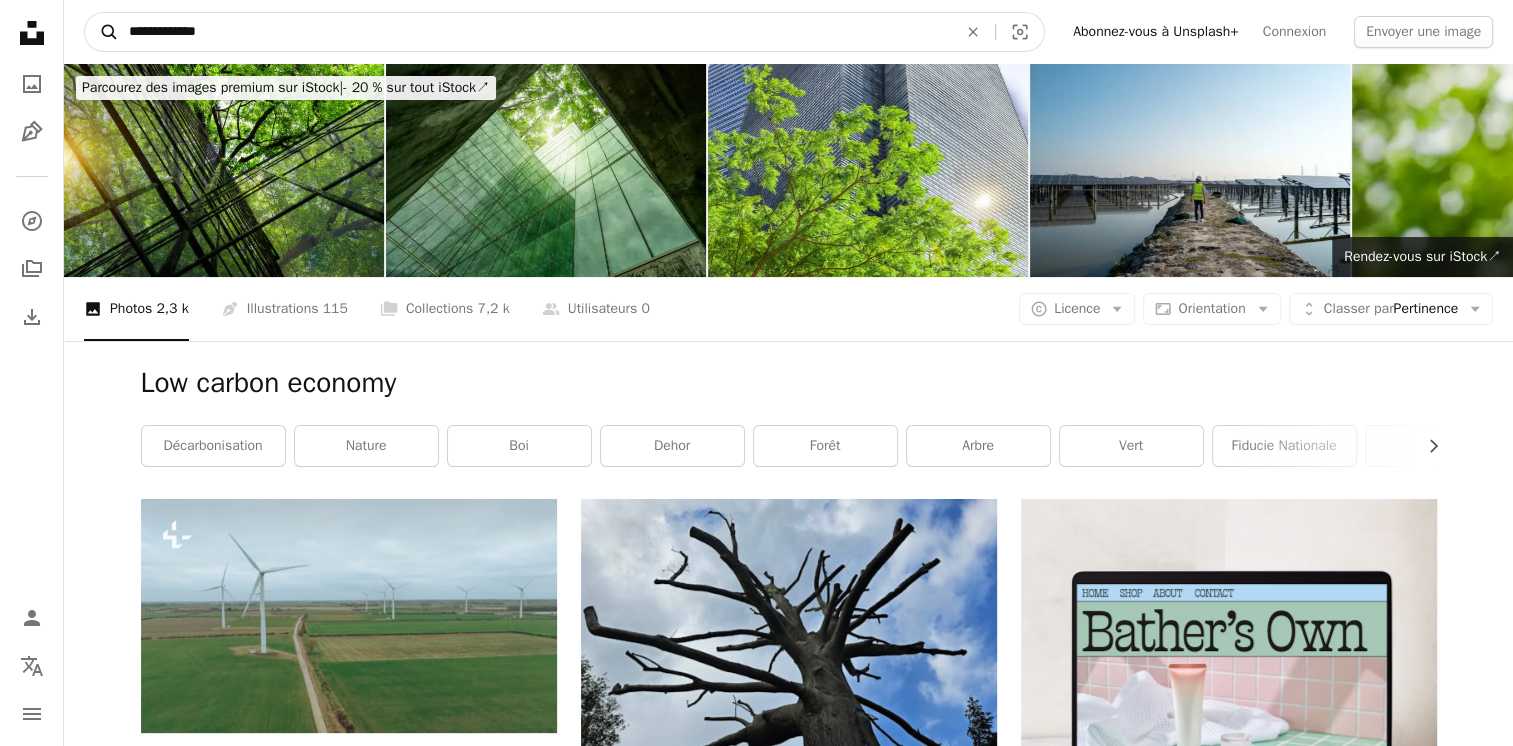 type on "**********" 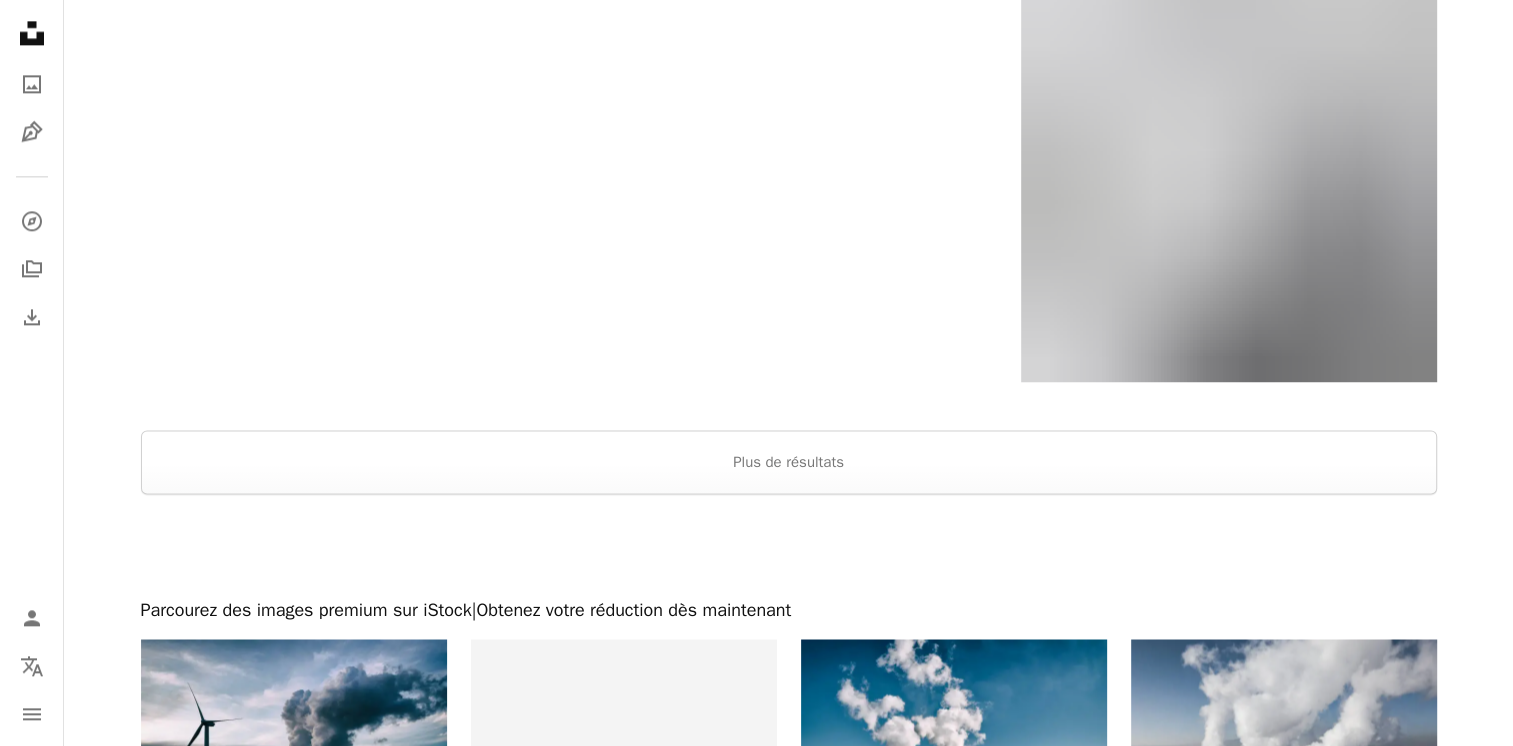 scroll, scrollTop: 2700, scrollLeft: 0, axis: vertical 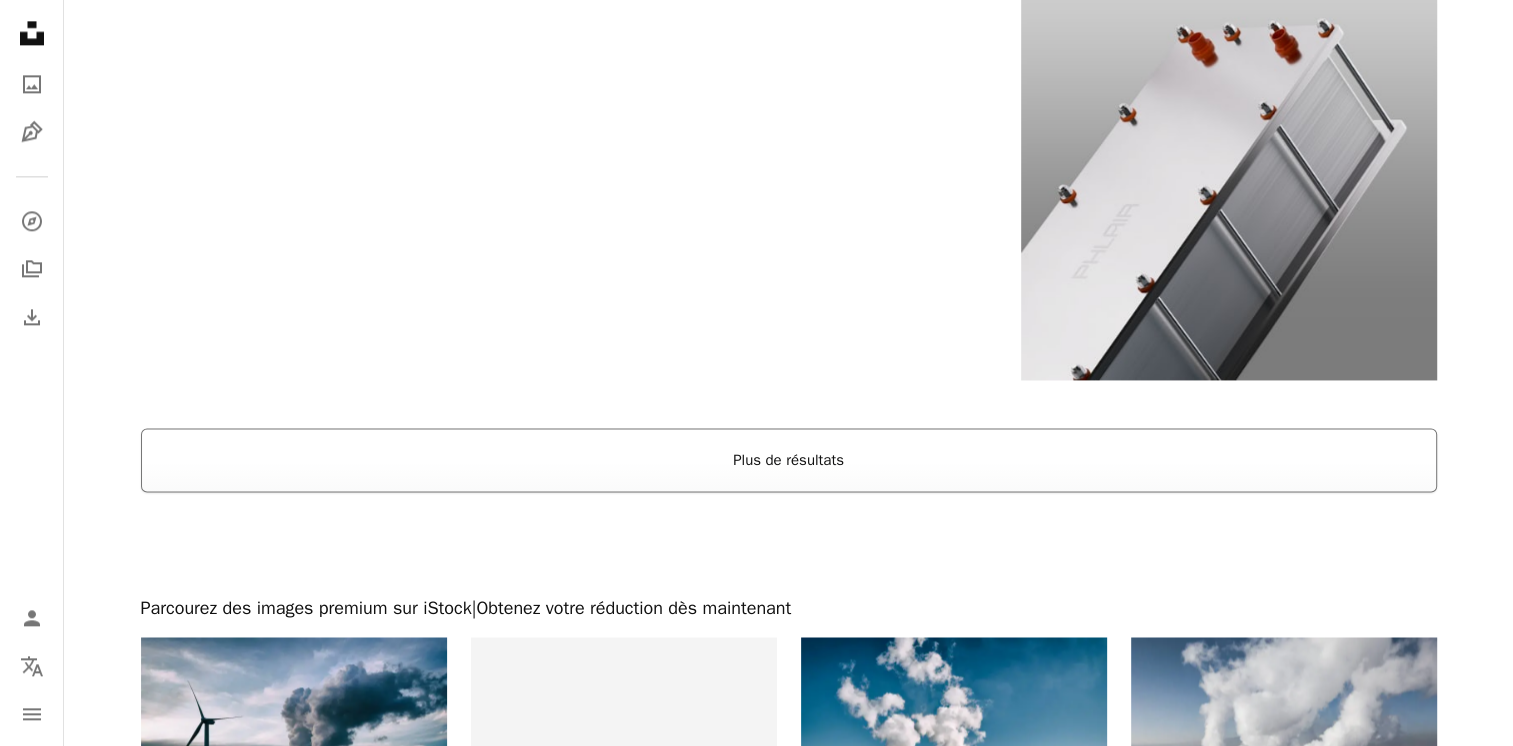 click on "Plus de résultats" at bounding box center [789, 460] 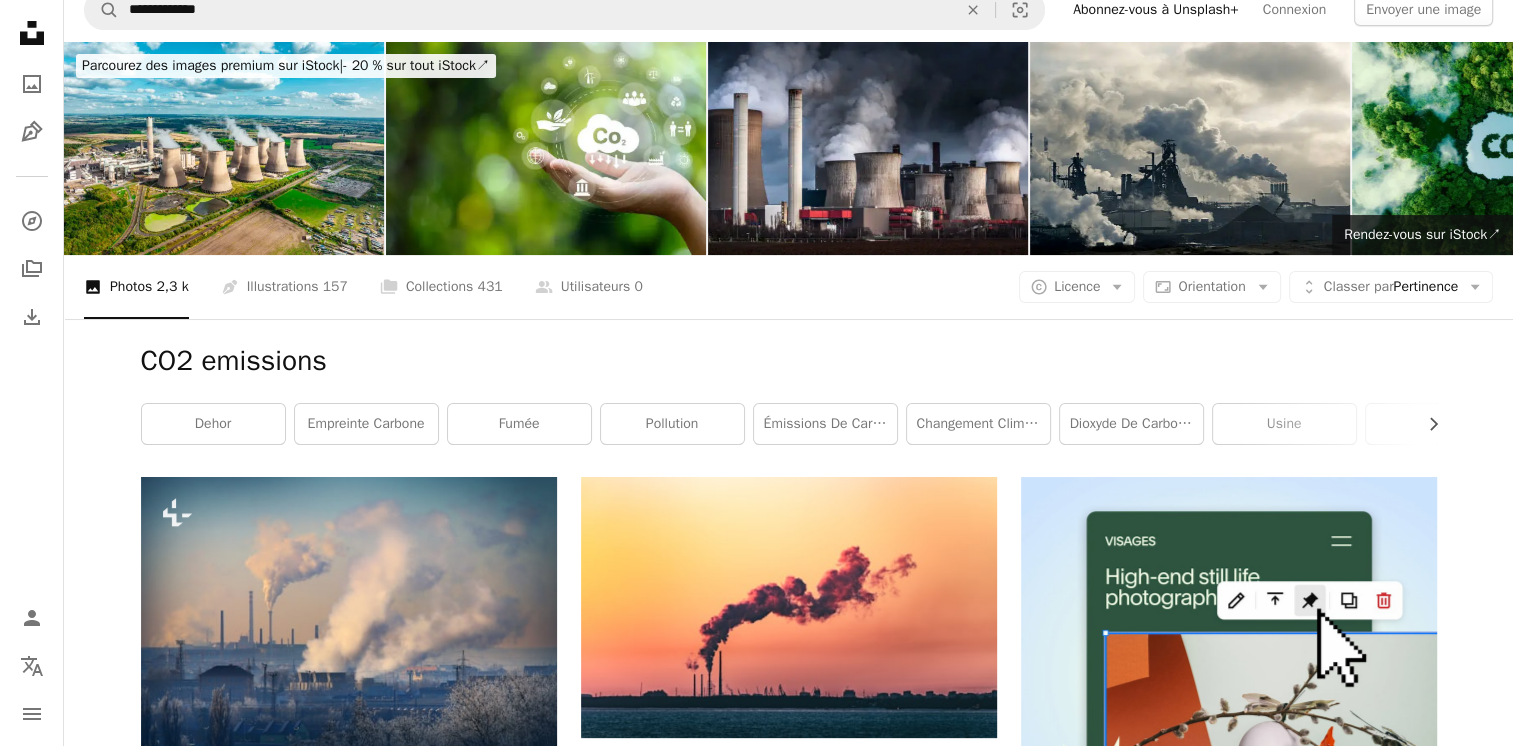 scroll, scrollTop: 0, scrollLeft: 0, axis: both 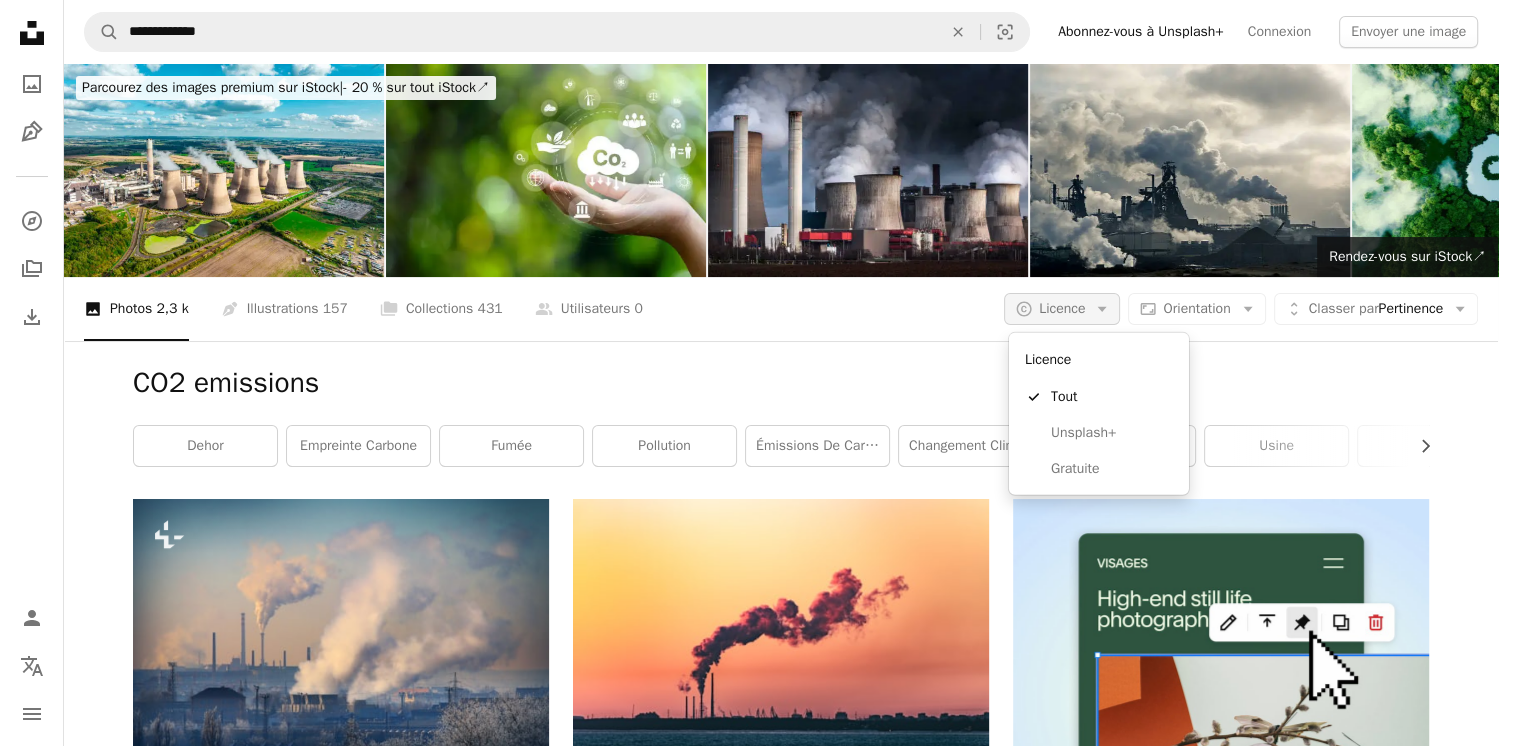 click on "Arrow down" at bounding box center [1102, 309] 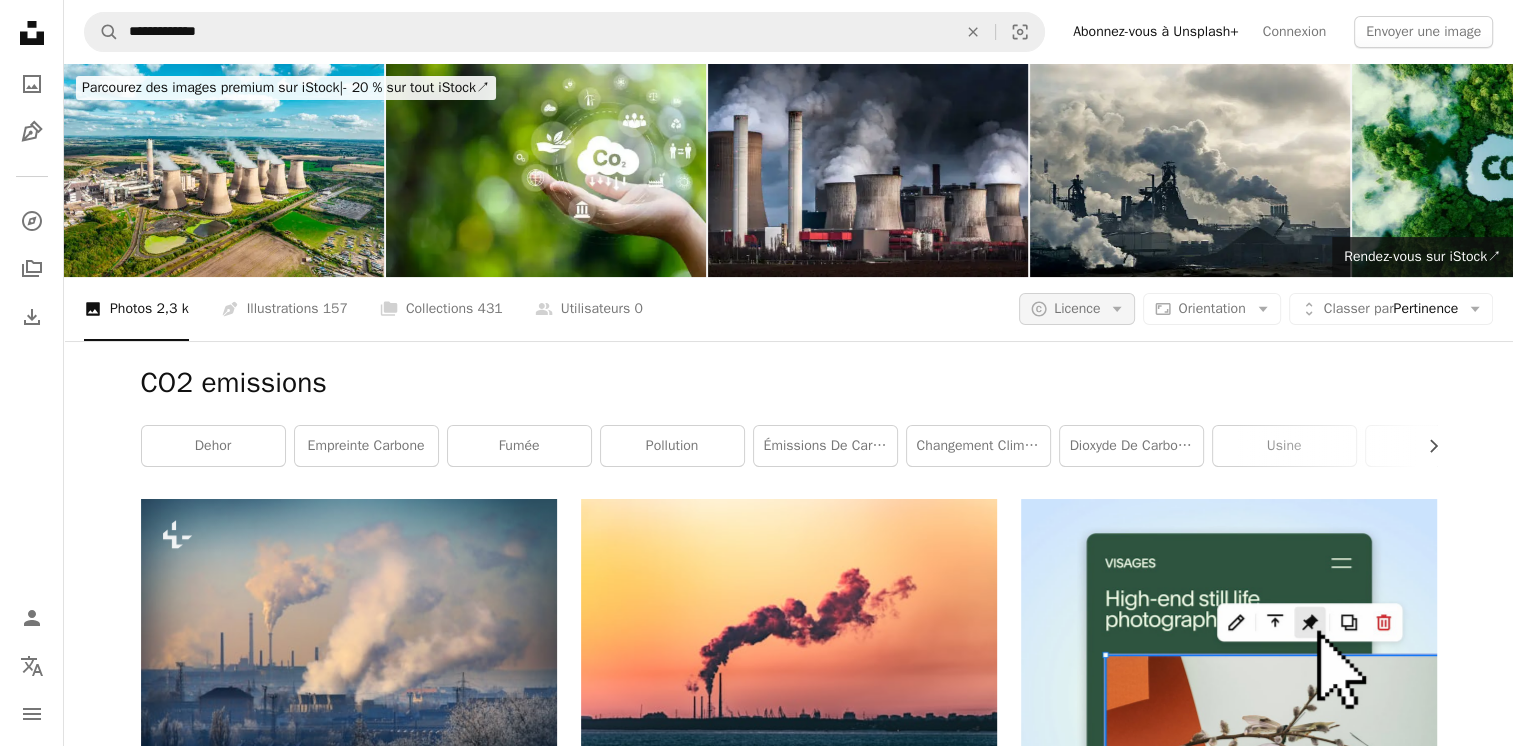 click on "Arrow down" at bounding box center (1117, 309) 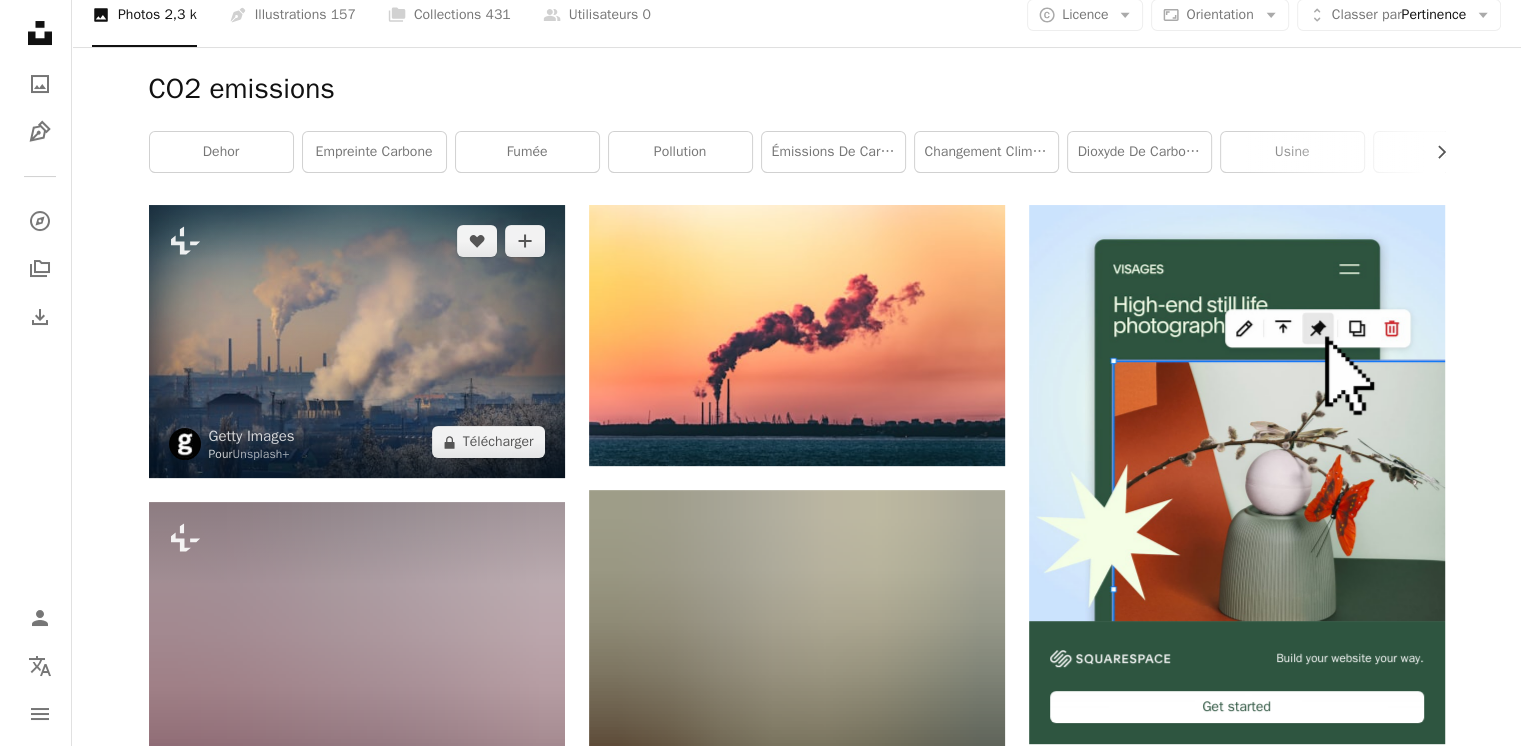 scroll, scrollTop: 300, scrollLeft: 0, axis: vertical 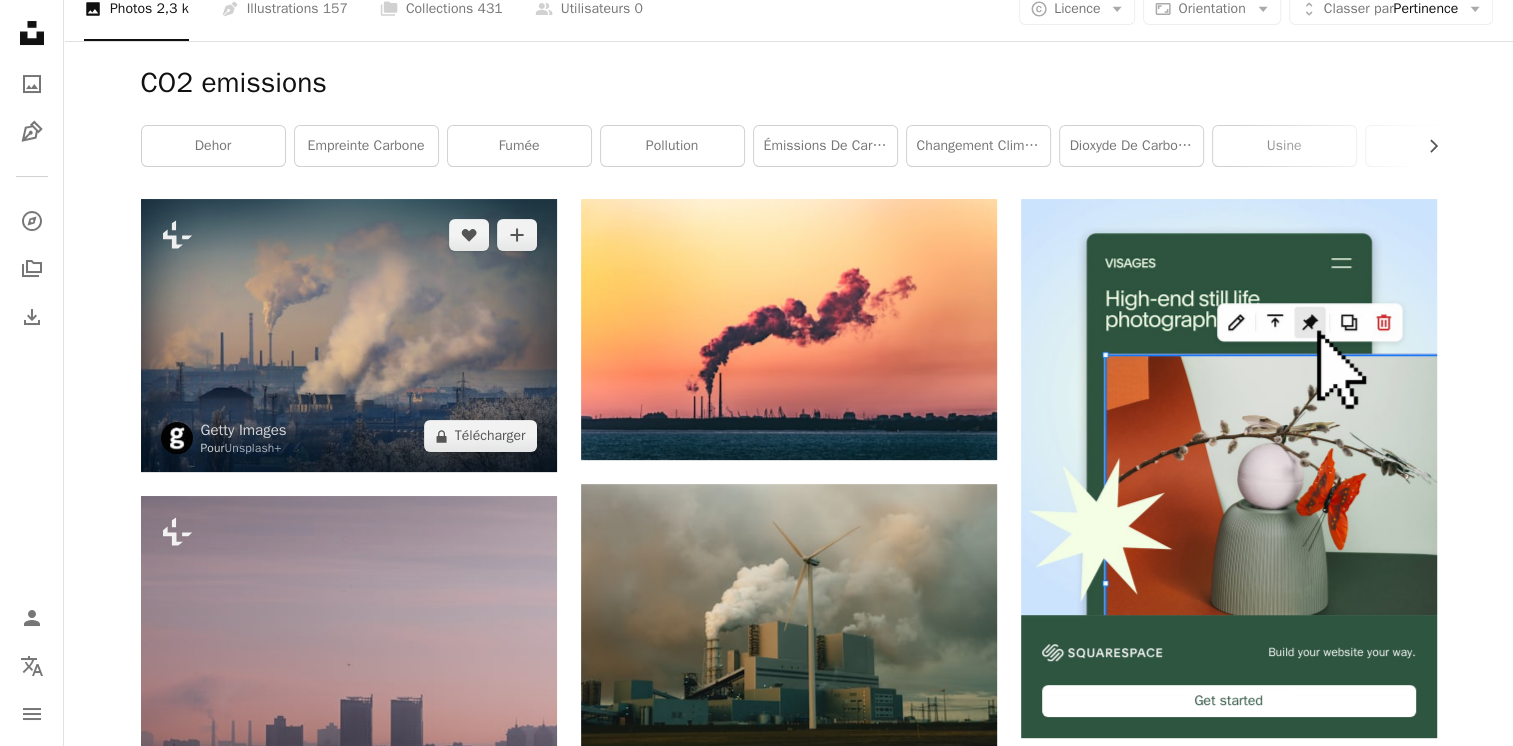 click at bounding box center [349, 335] 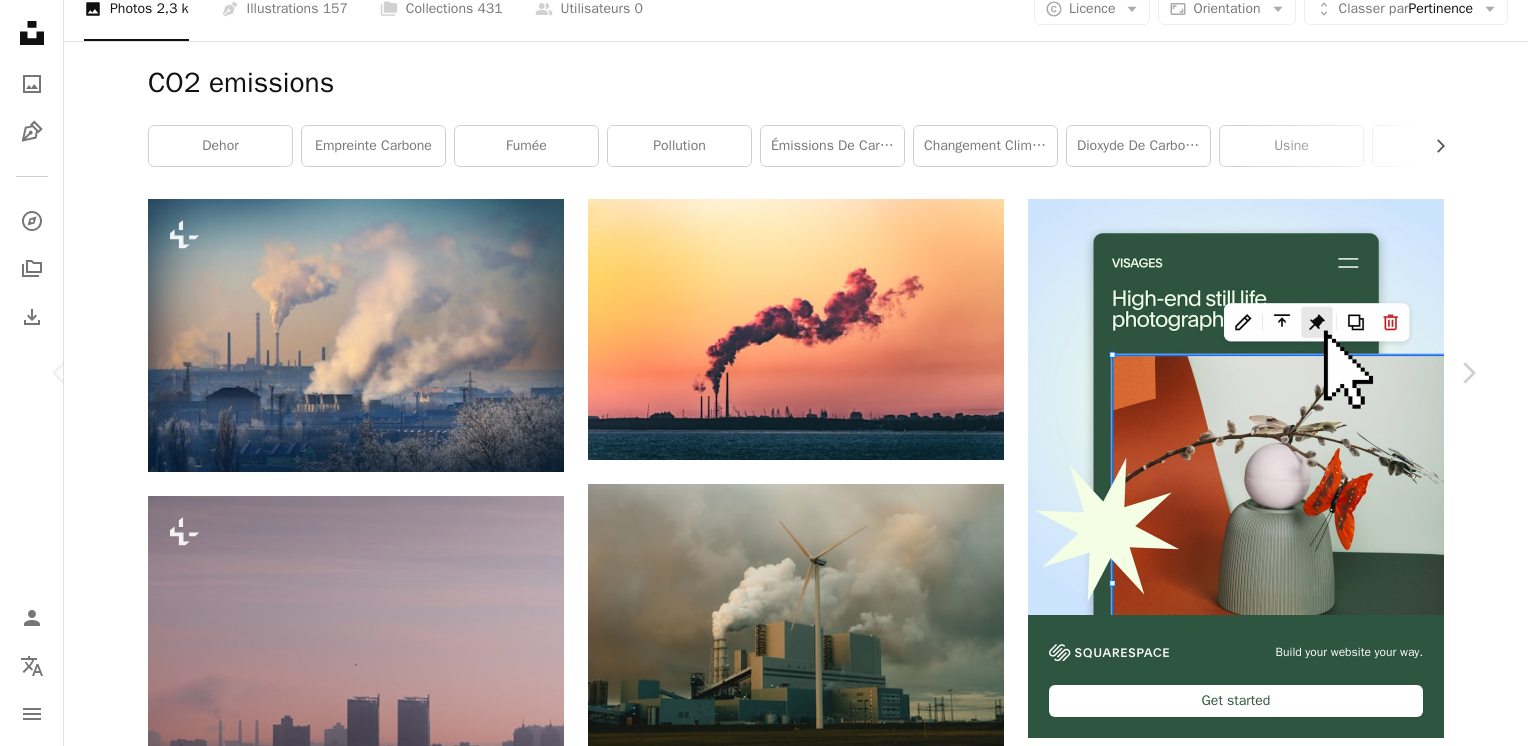 scroll, scrollTop: 0, scrollLeft: 0, axis: both 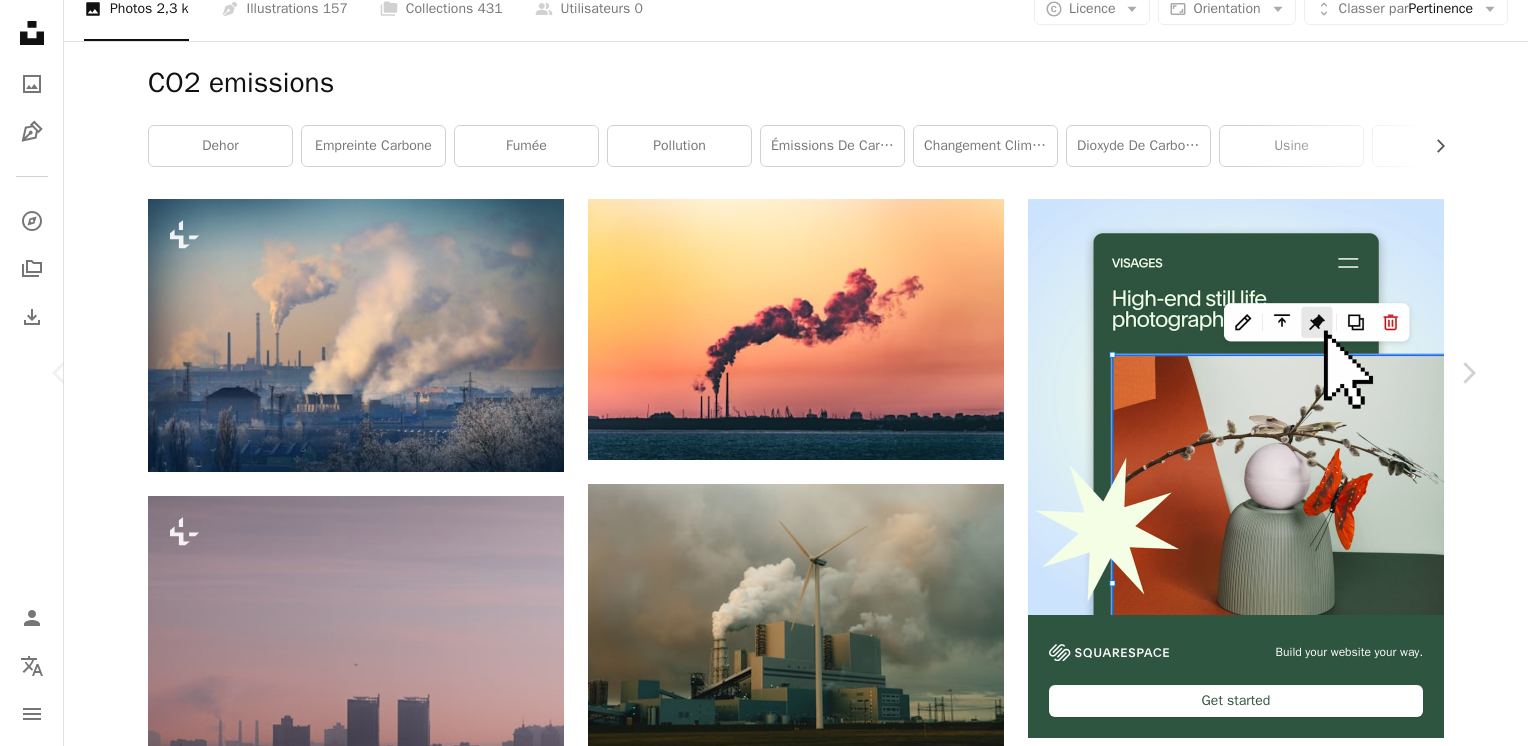 click on "More Actions" at bounding box center [1352, 10026] 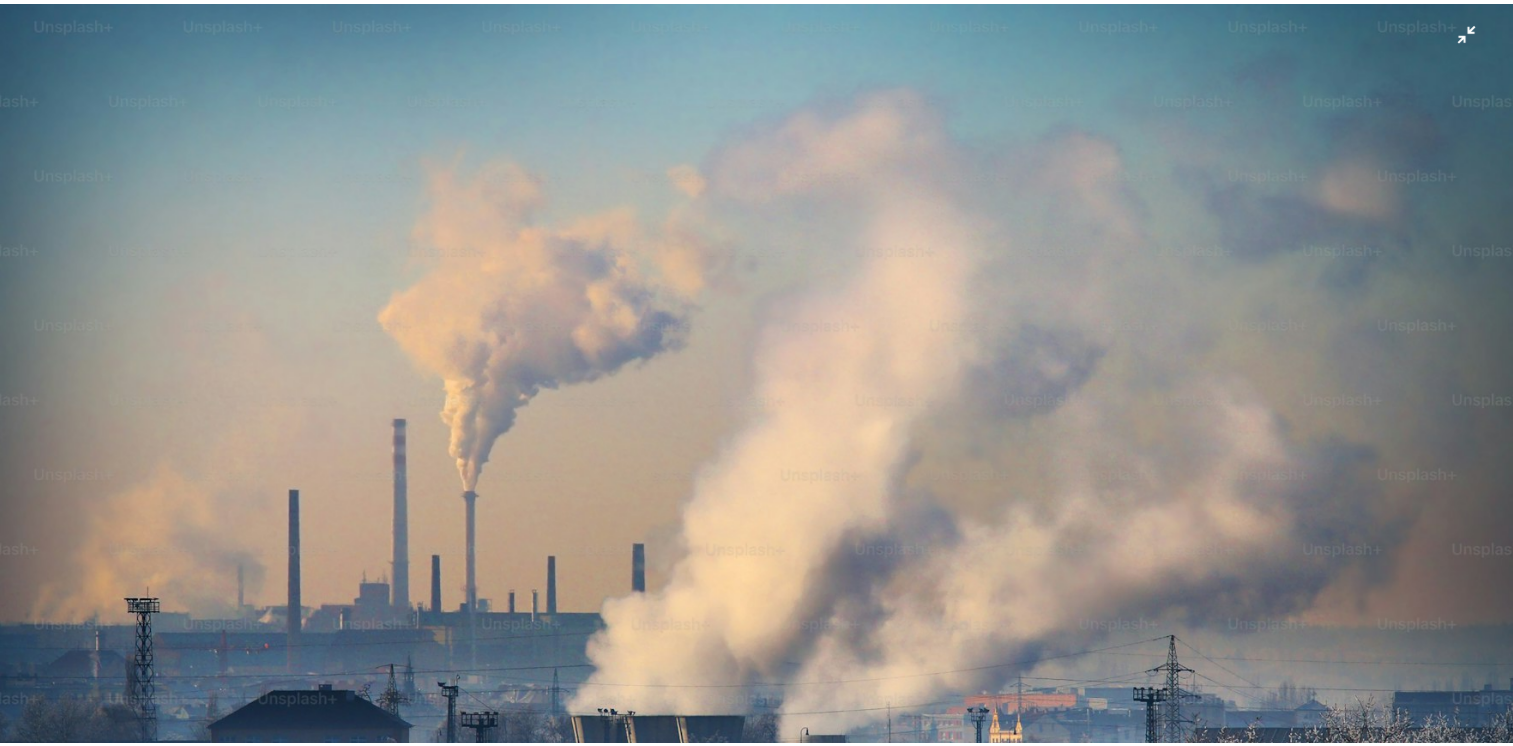 scroll, scrollTop: 0, scrollLeft: 0, axis: both 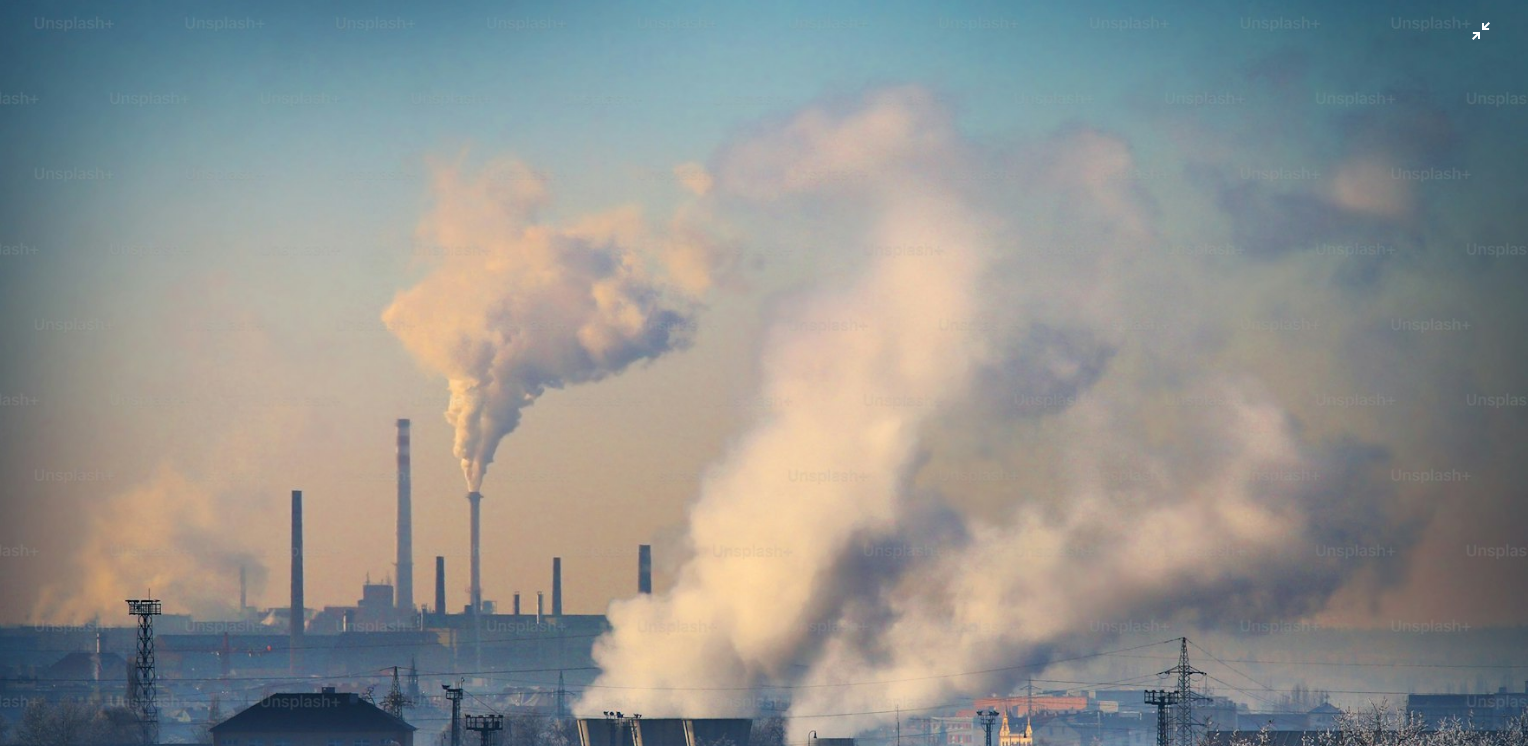 click at bounding box center (764, 501) 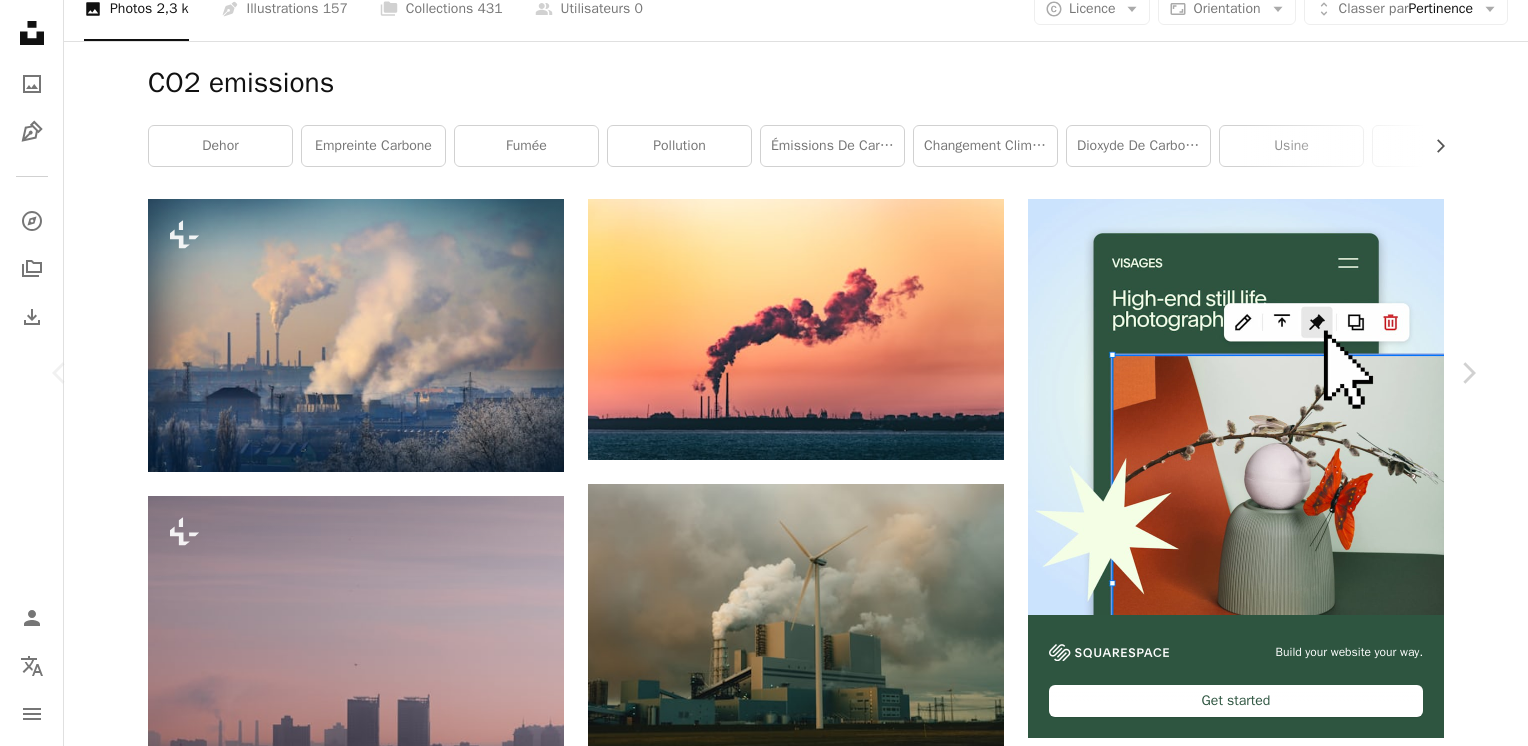 click on "An X shape" at bounding box center (20, 20) 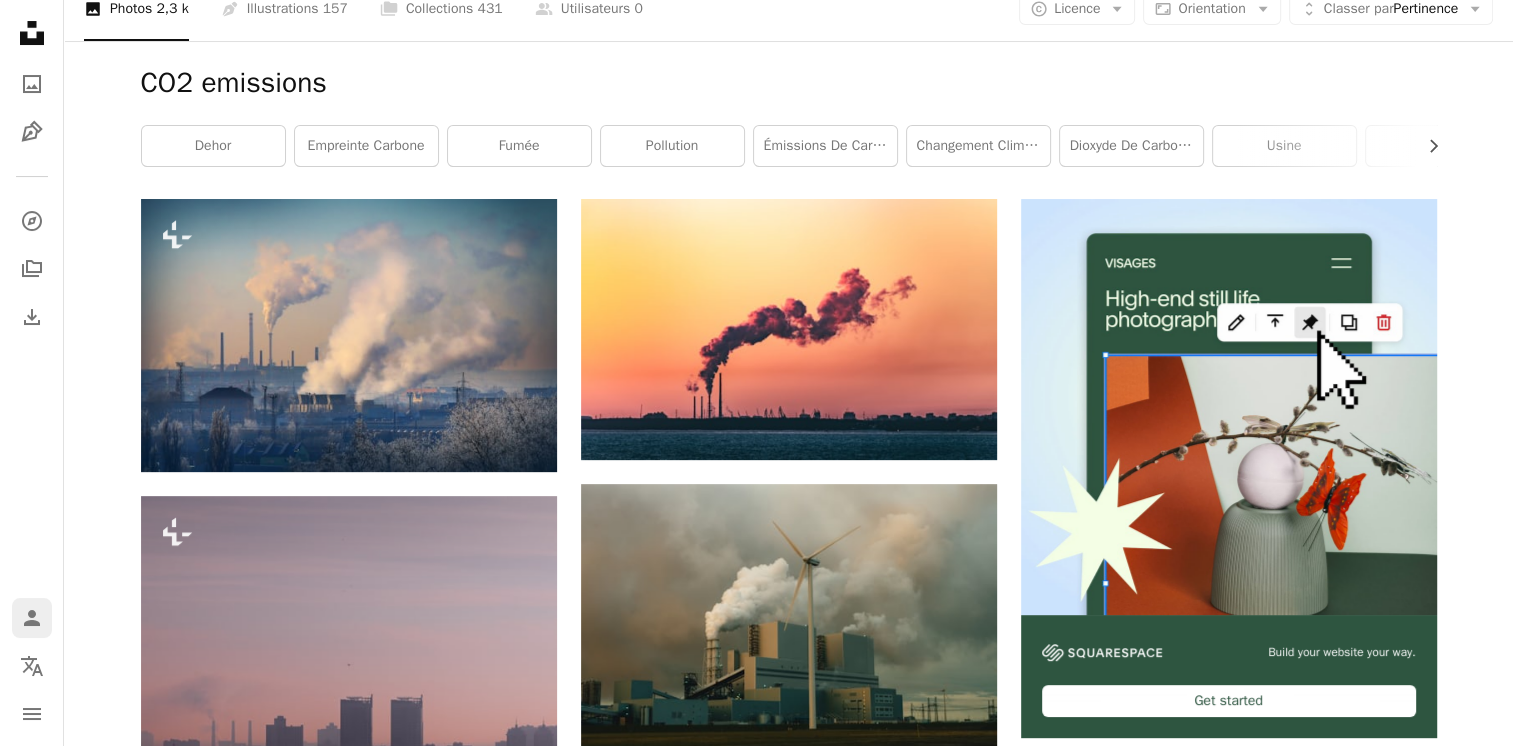 click at bounding box center [32, 618] 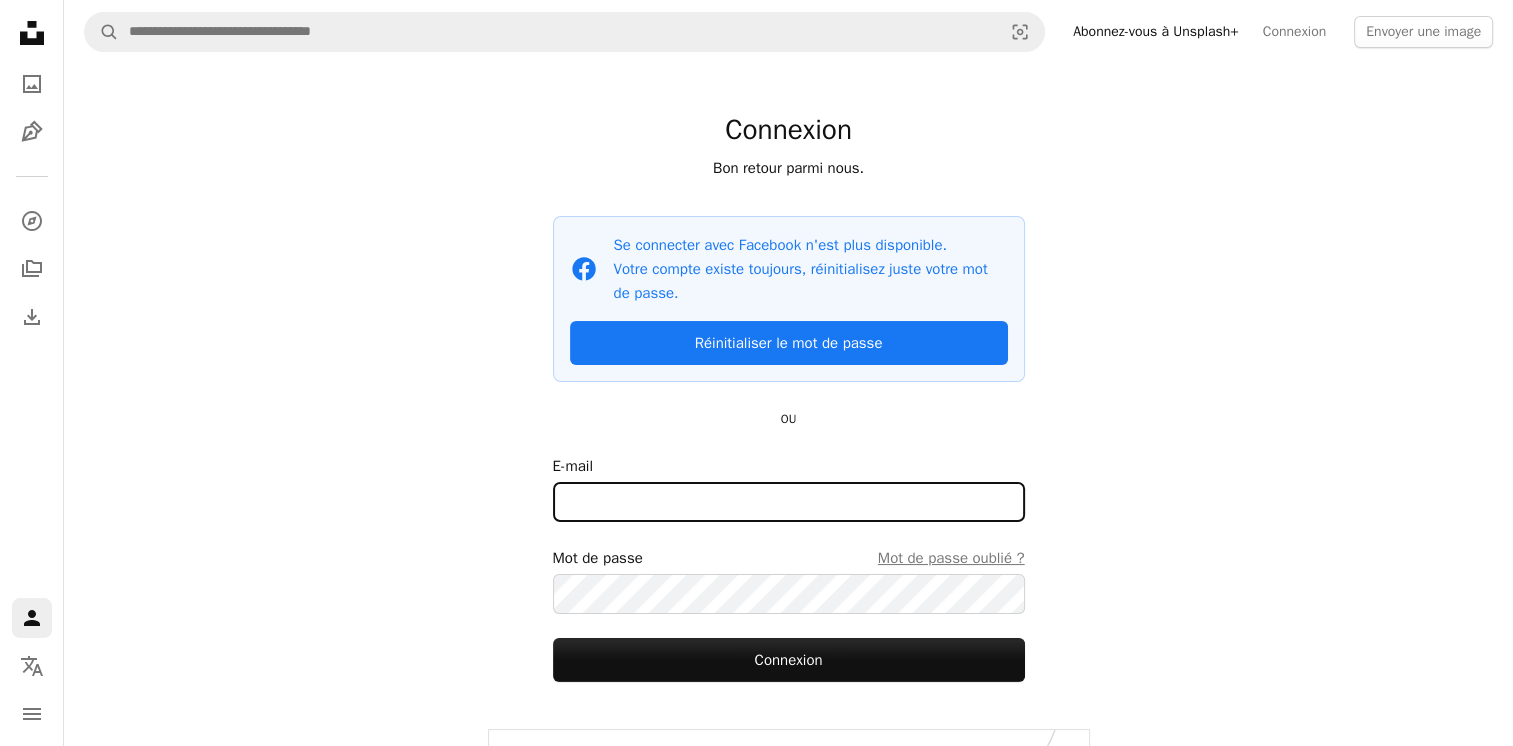 click on "E-mail" at bounding box center [789, 502] 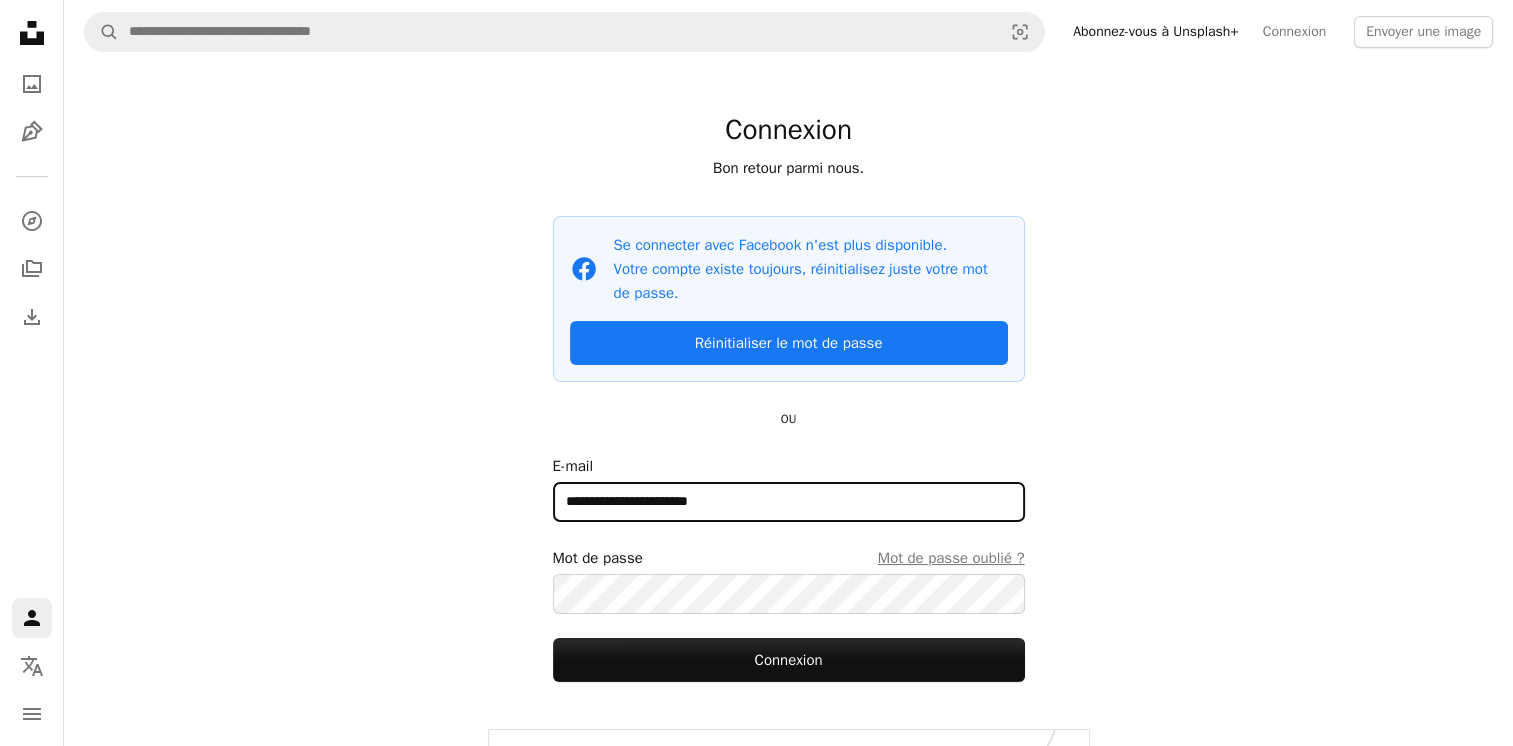 type on "**********" 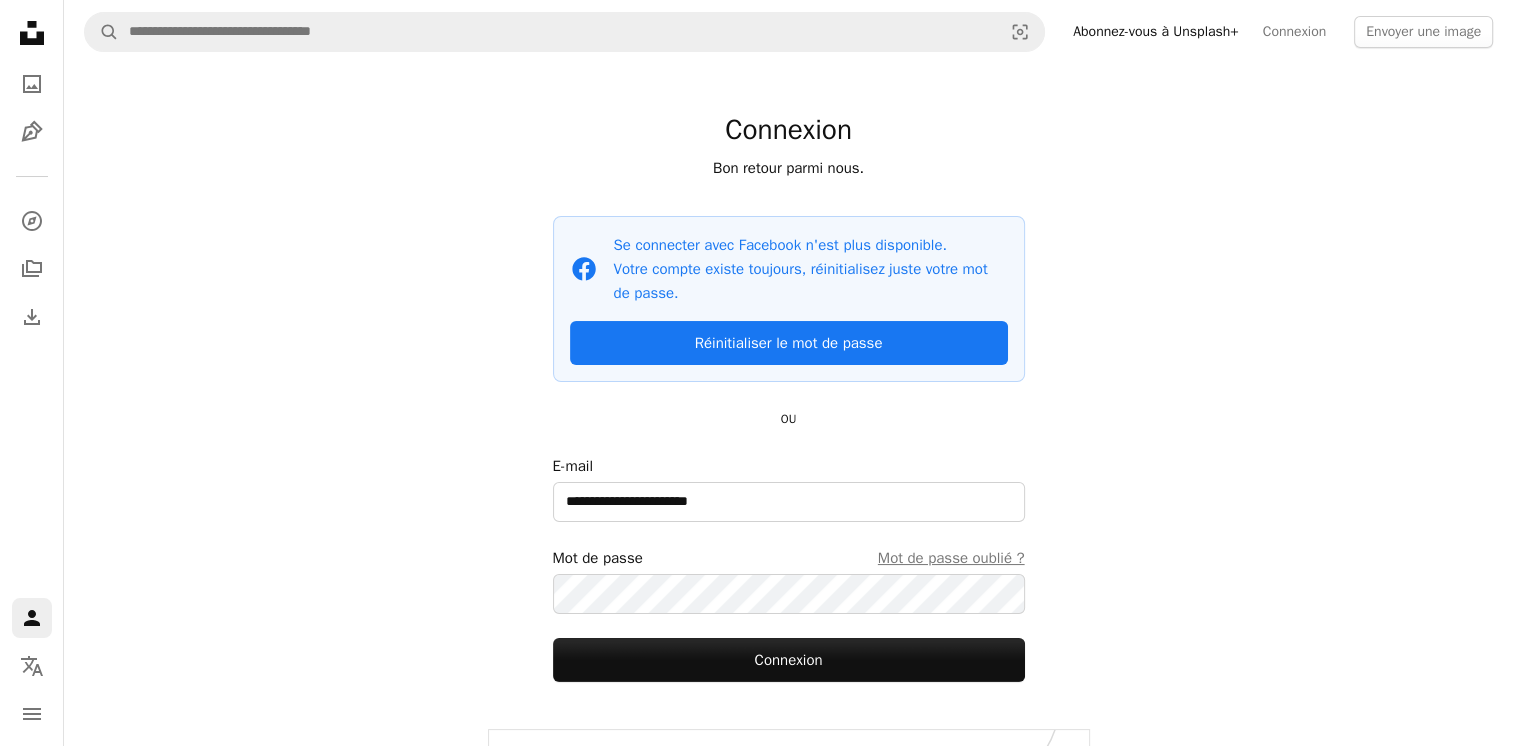 click on "[FIRST] [LAST]" at bounding box center (32, 666) 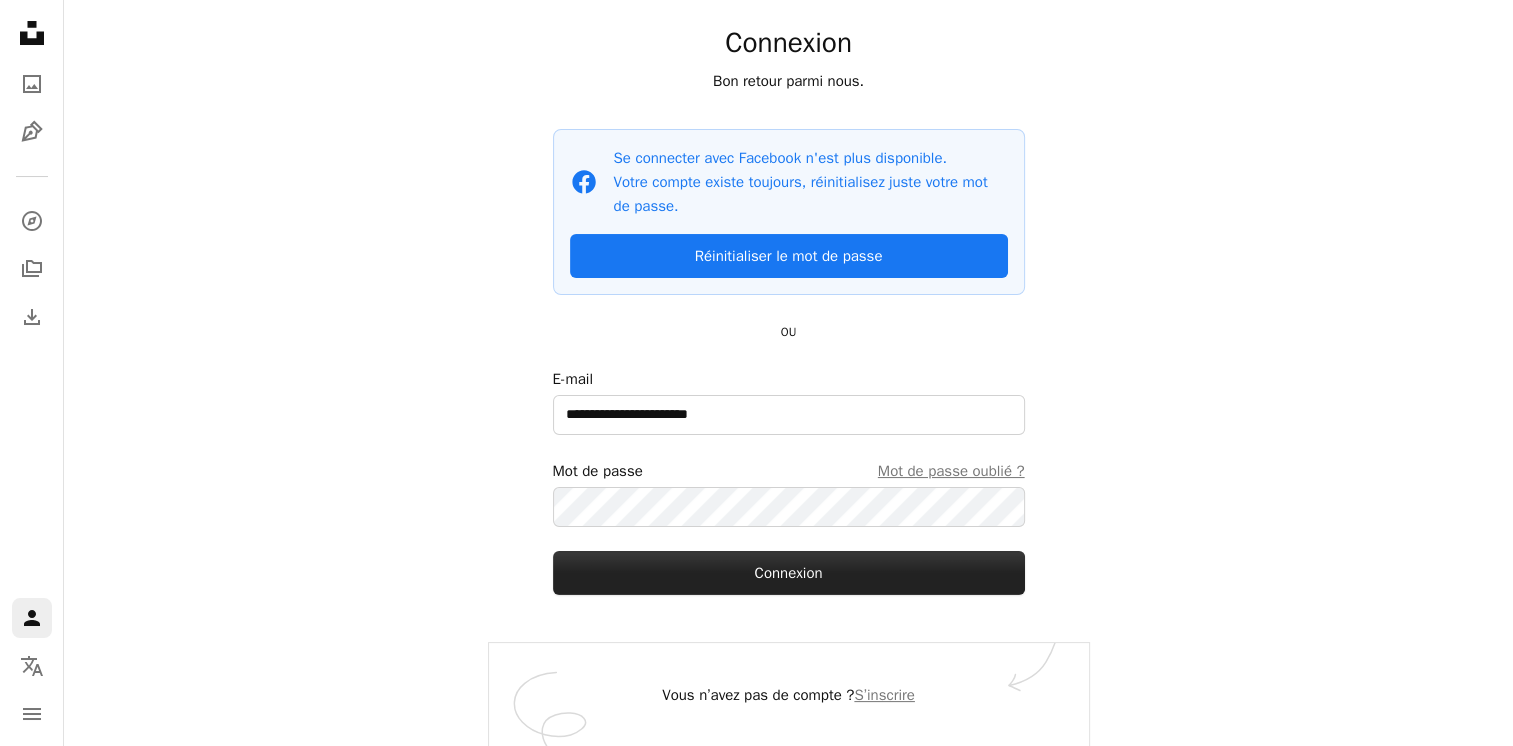 click on "Connexion" at bounding box center (789, 573) 